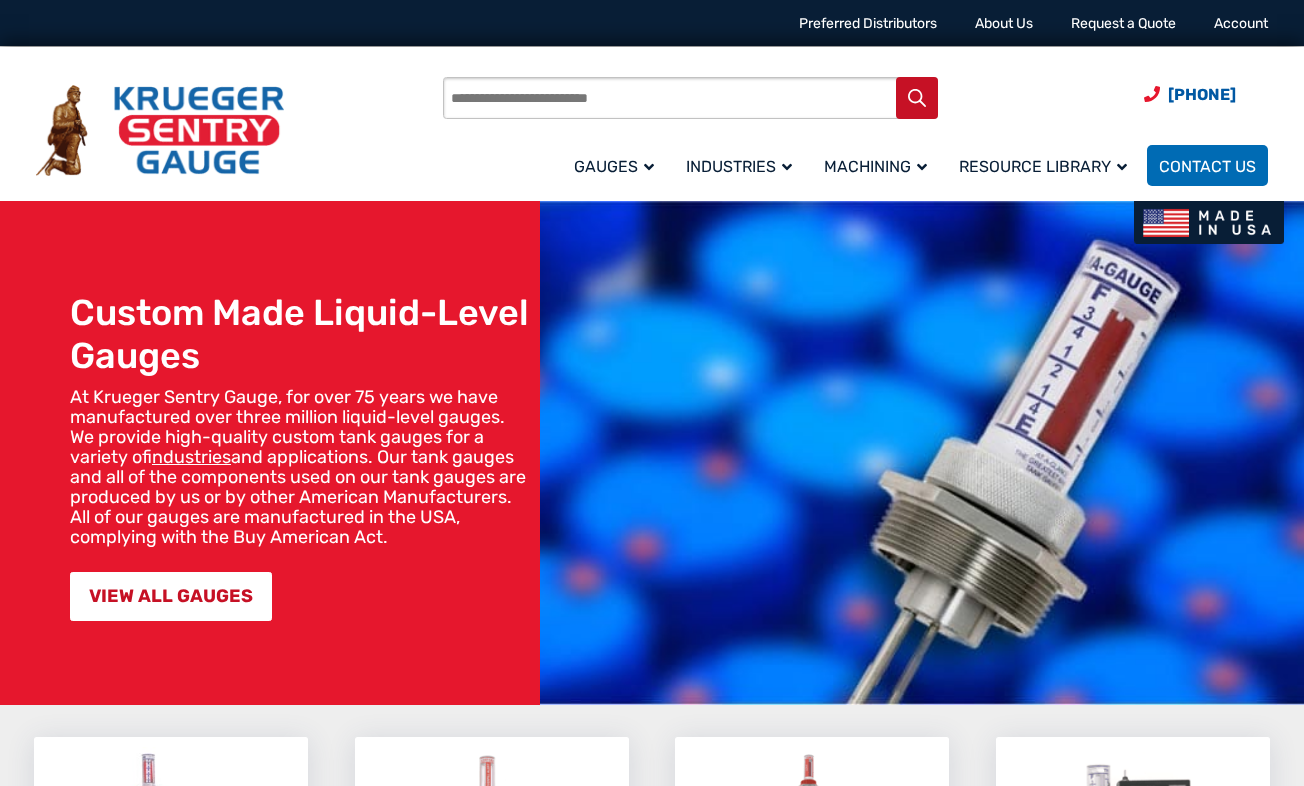 scroll, scrollTop: 0, scrollLeft: 0, axis: both 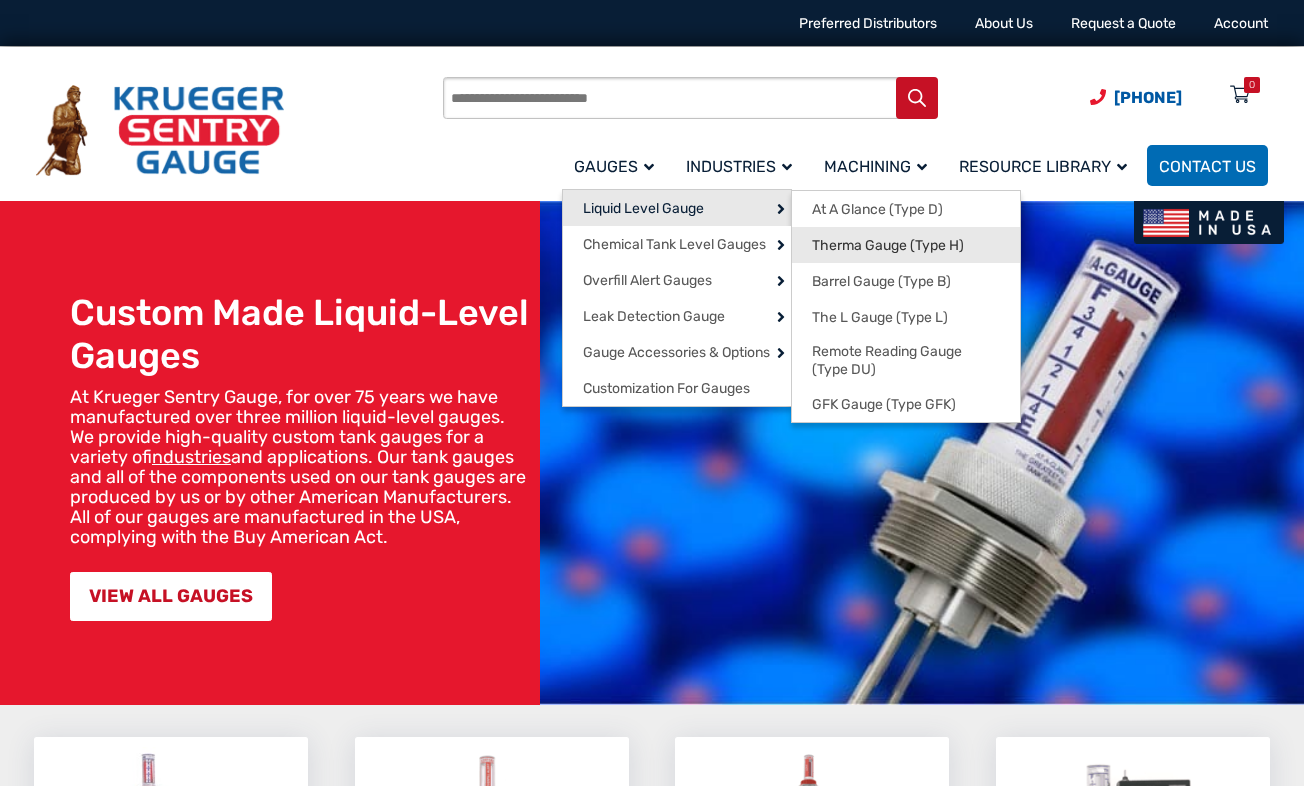 click on "Therma Gauge (Type H)" at bounding box center [888, 246] 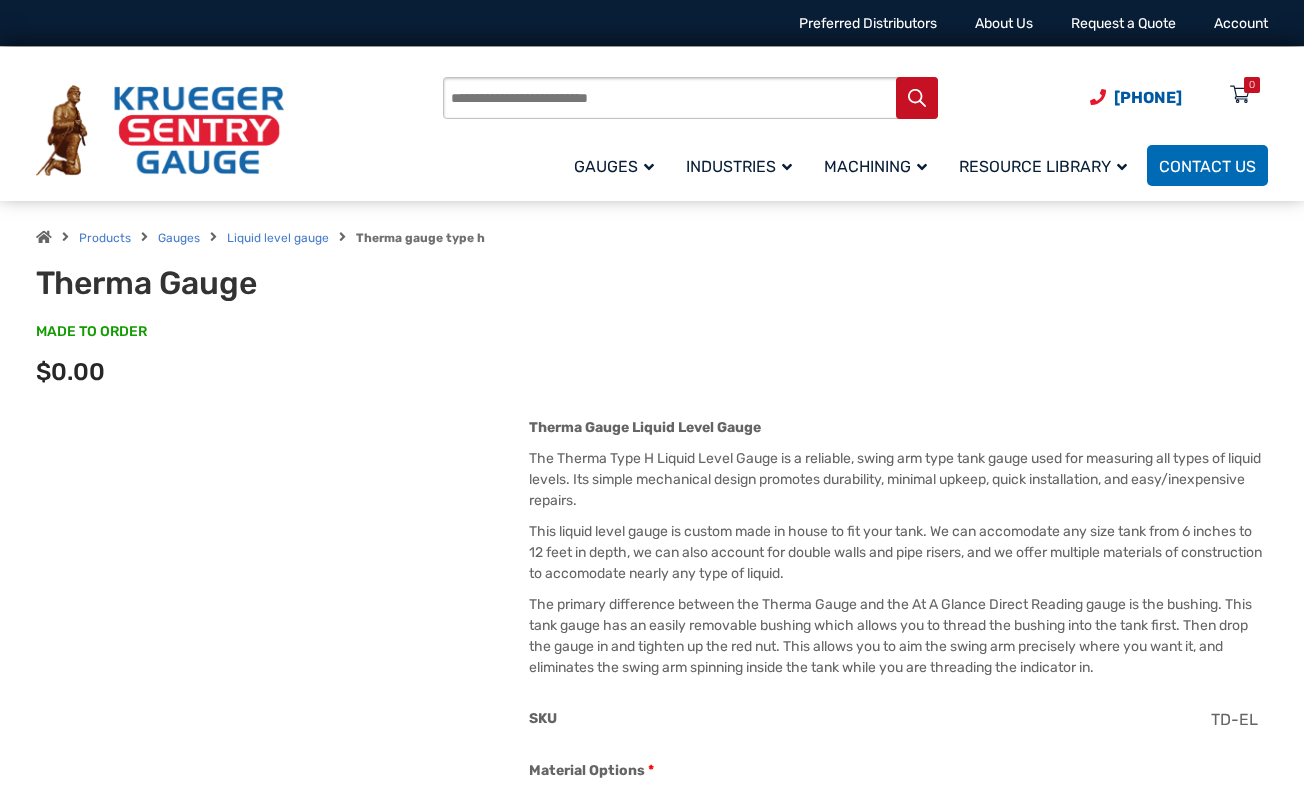 scroll, scrollTop: 0, scrollLeft: 0, axis: both 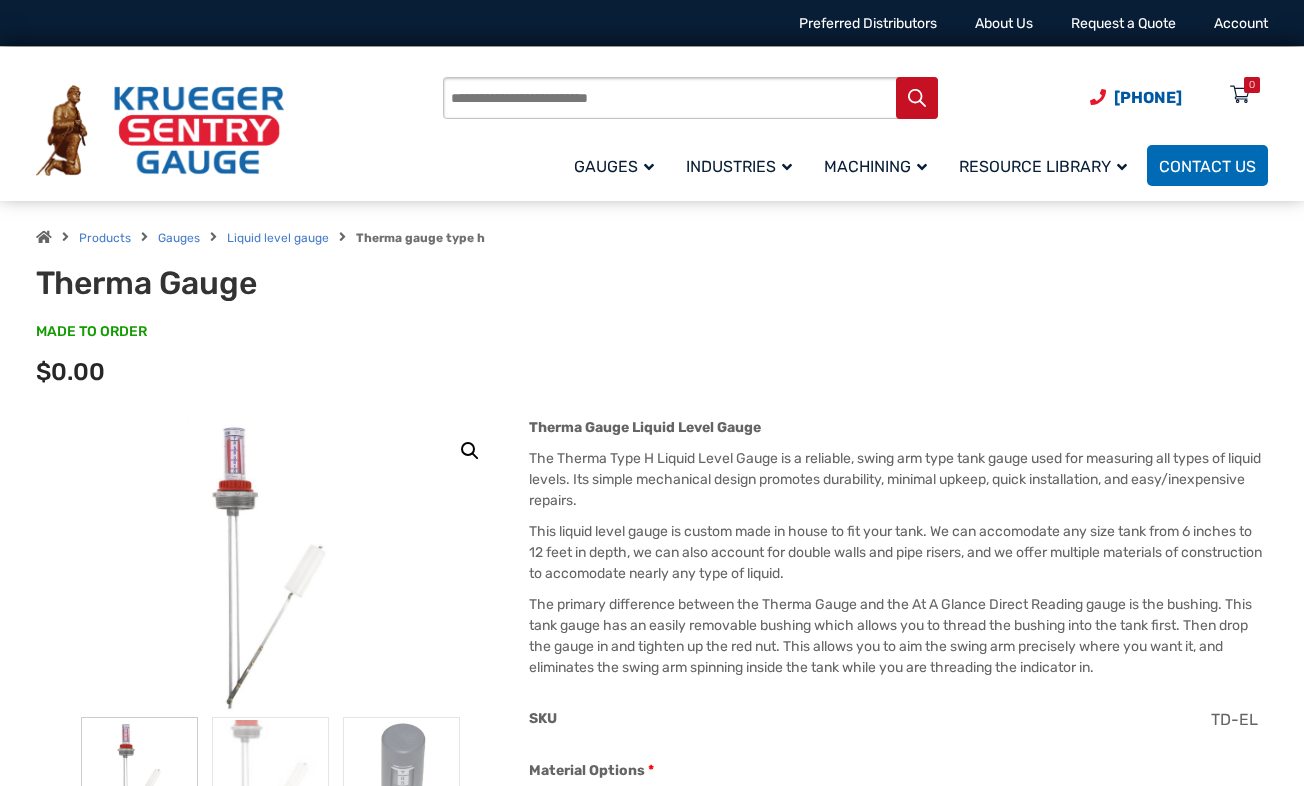 click on "🔍
Therma Gauge $ 0.00
Therma Gauge Liquid Level Gauge
The Therma Type H Liquid Level Gauge is a reliable, swing arm type tank gauge used for measuring all types of liquid levels. Its simple mechanical design promotes durability, minimal upkeep, quick installation, and easy/inexpensive repairs.
This liquid level gauge is custom made in house to fit your tank. We can accomodate any size tank from 6 inches to 12 feet in depth, we can also account for double walls and pipe risers, and we offer multiple materials of construction to accomodate nearly any type of liquid.
Cost
TD-EL
SKU
TD-EL
Material Options   * Type H Standard  ($0.00) Type PH all Plastic  ($0.00) Type H Stainless Level 1  ($0.00) Type H Stainless Level 2  ($0.00) Type H Stainless Level 3  ($0.00) Material Description:
Liquid Level Gauge.  Galvanized Steel Rods.  Aluminum Bushing. HDPE Plastic Float.  Material Description:" at bounding box center (652, 2366) 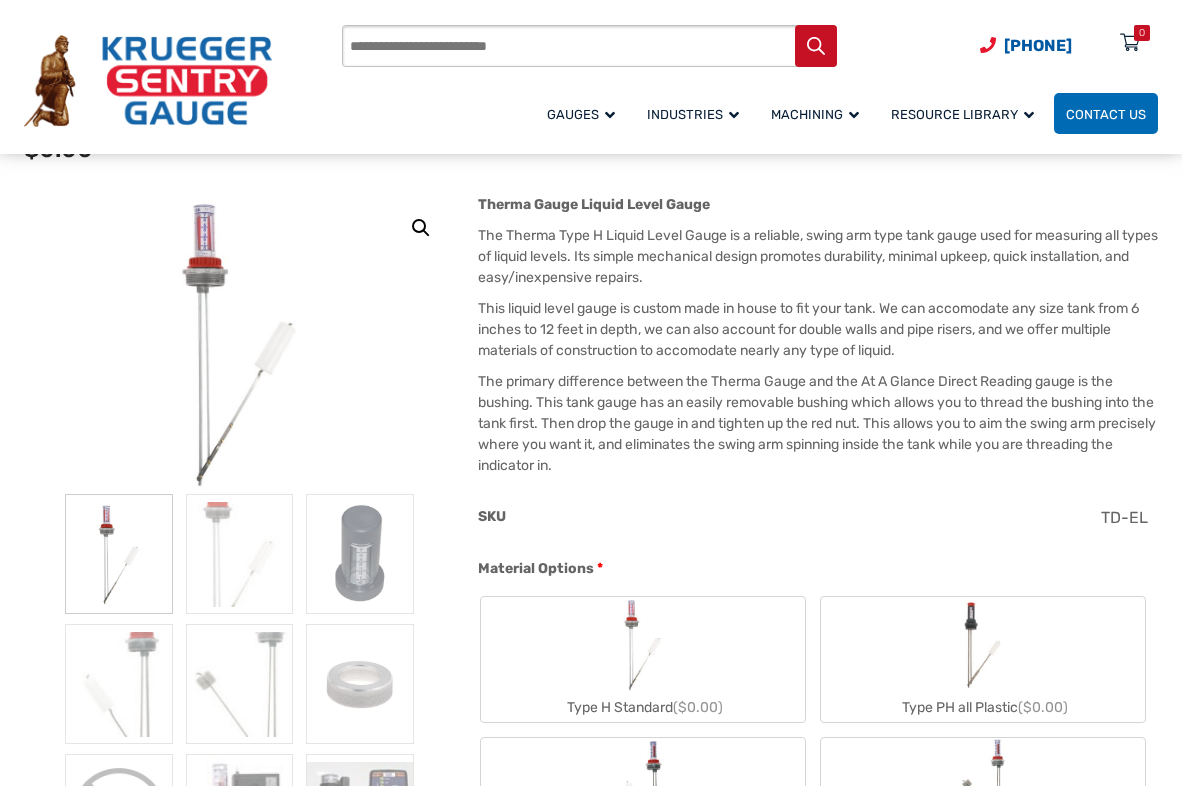 scroll, scrollTop: 400, scrollLeft: 0, axis: vertical 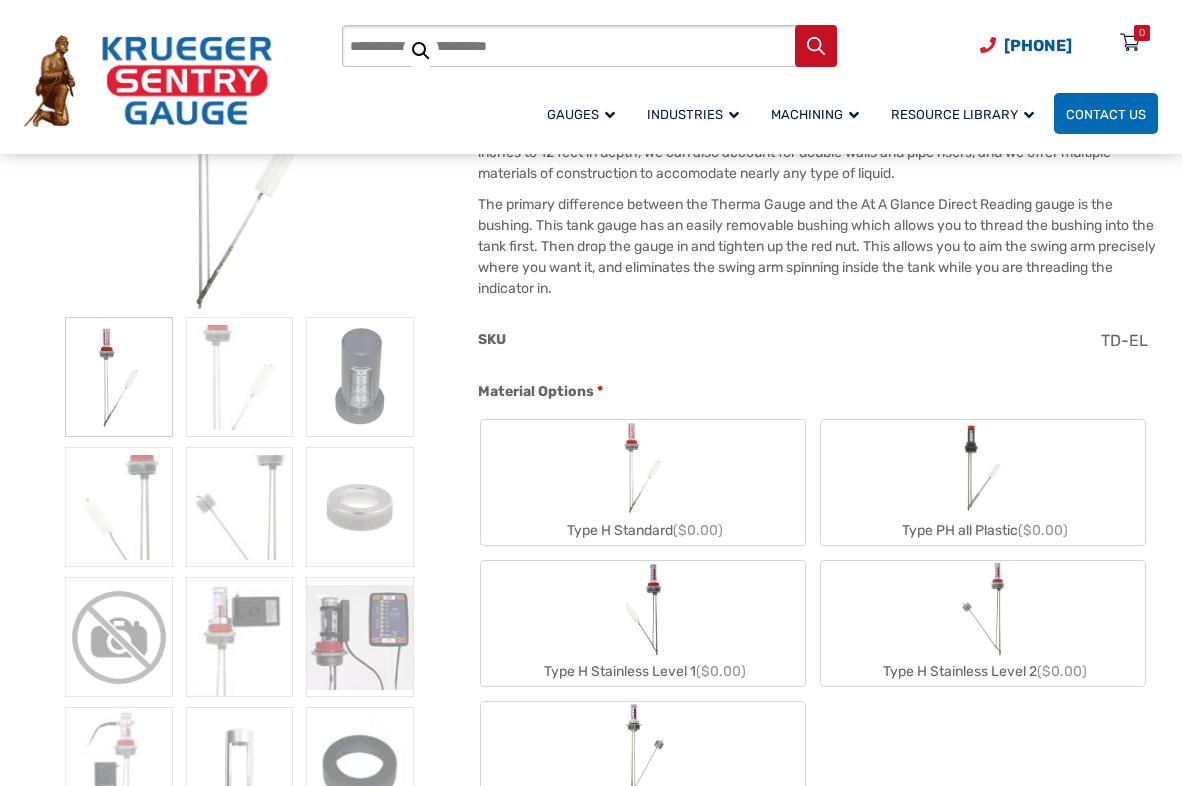 click on "Material Options   *" 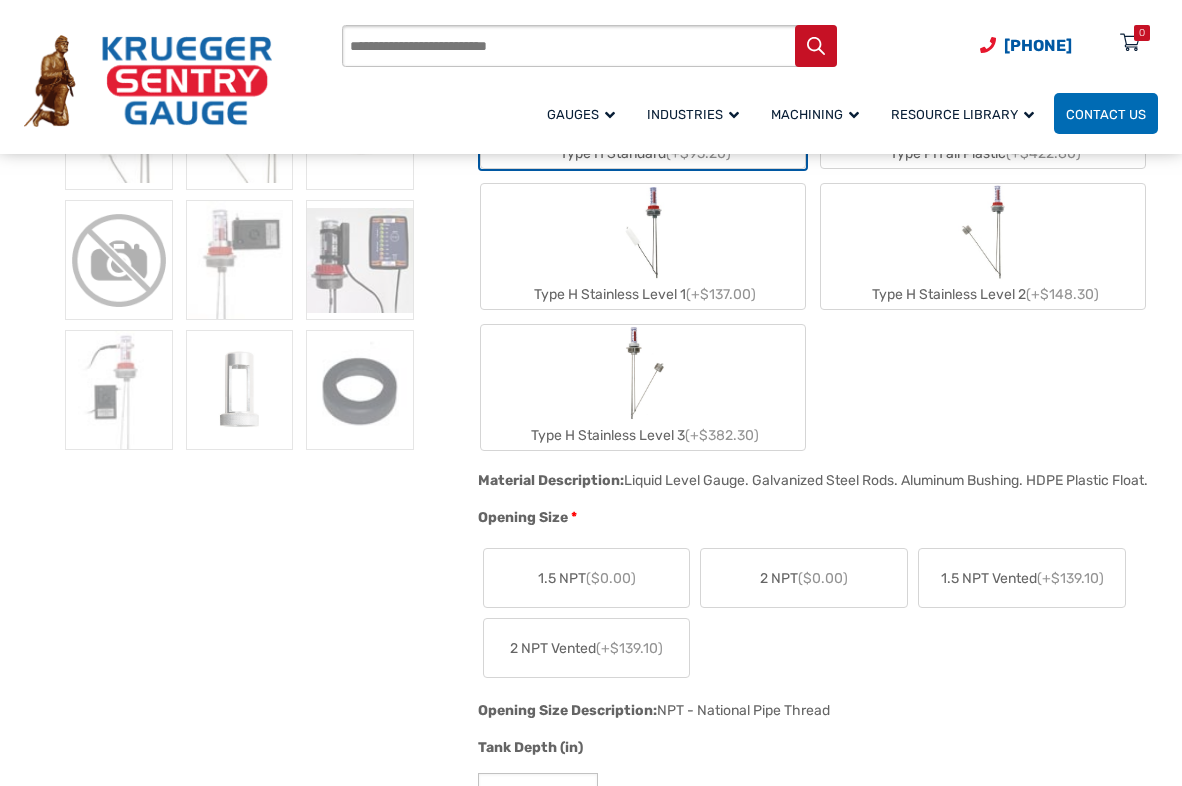 scroll, scrollTop: 900, scrollLeft: 0, axis: vertical 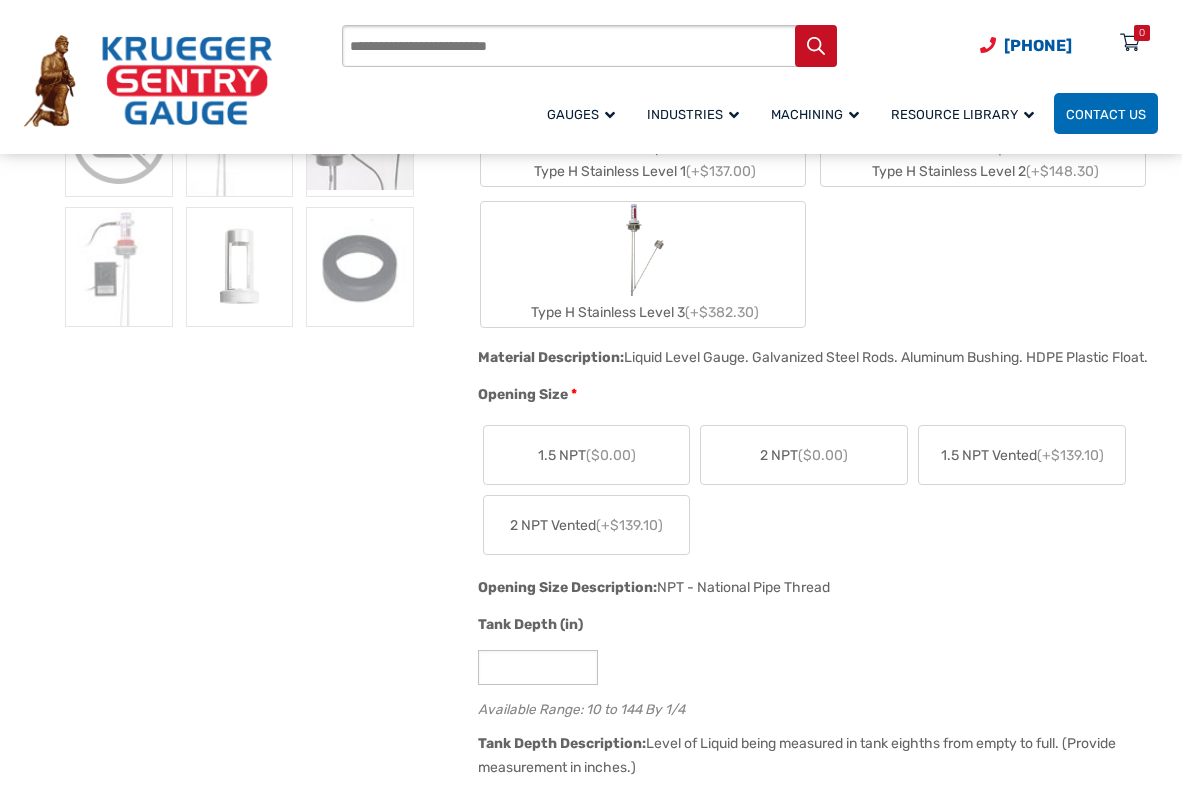 click on "2 NPT  ($0.00)" 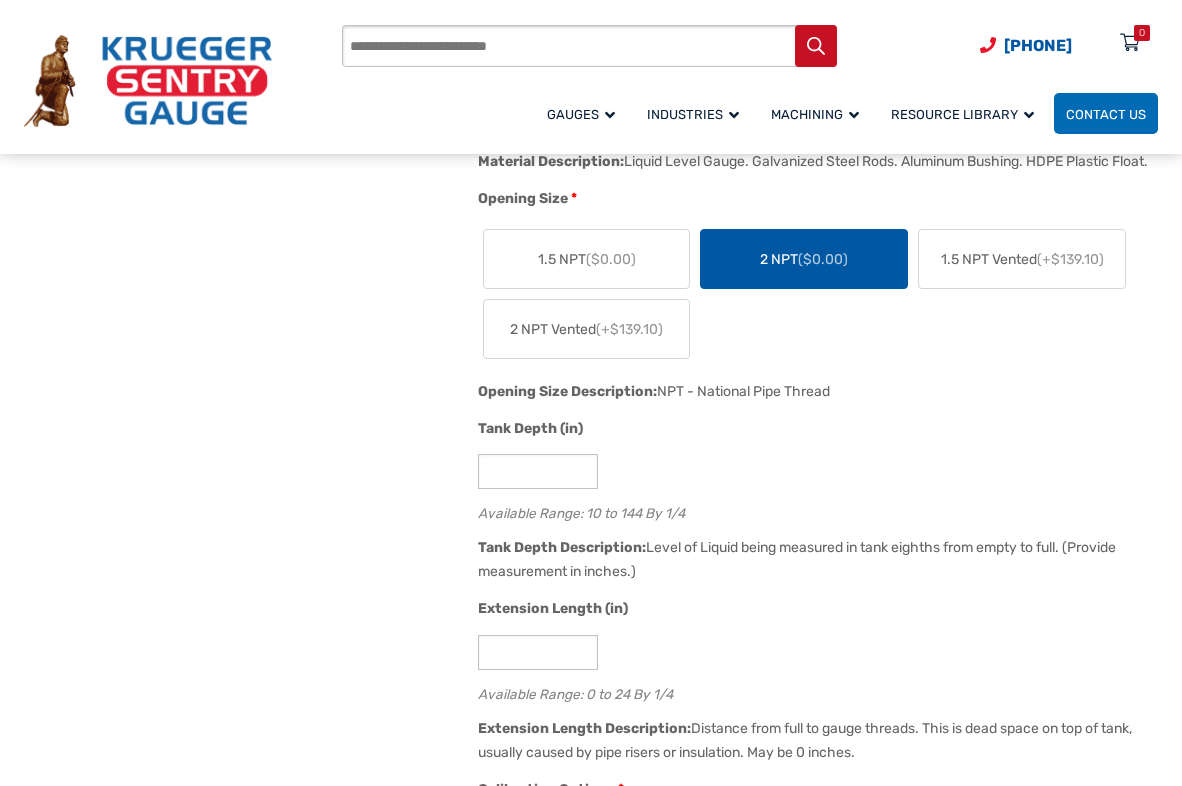 scroll, scrollTop: 1100, scrollLeft: 0, axis: vertical 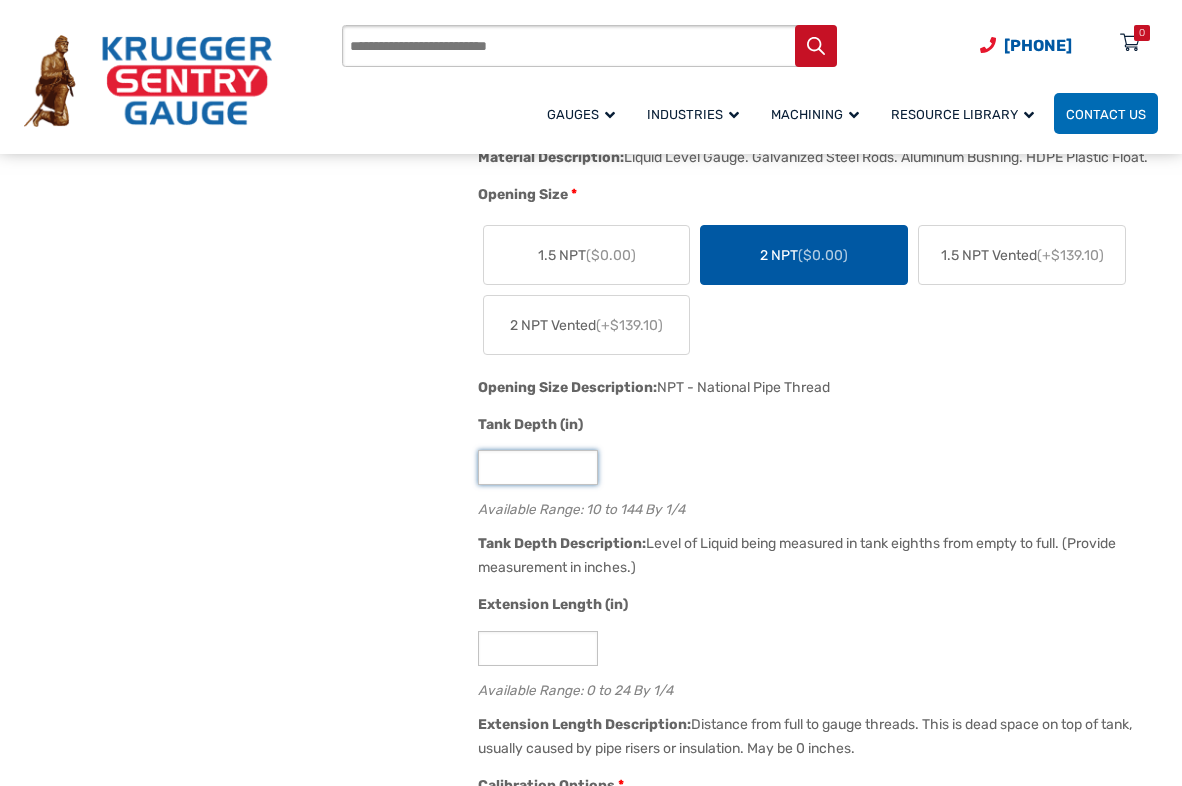 click on "**" 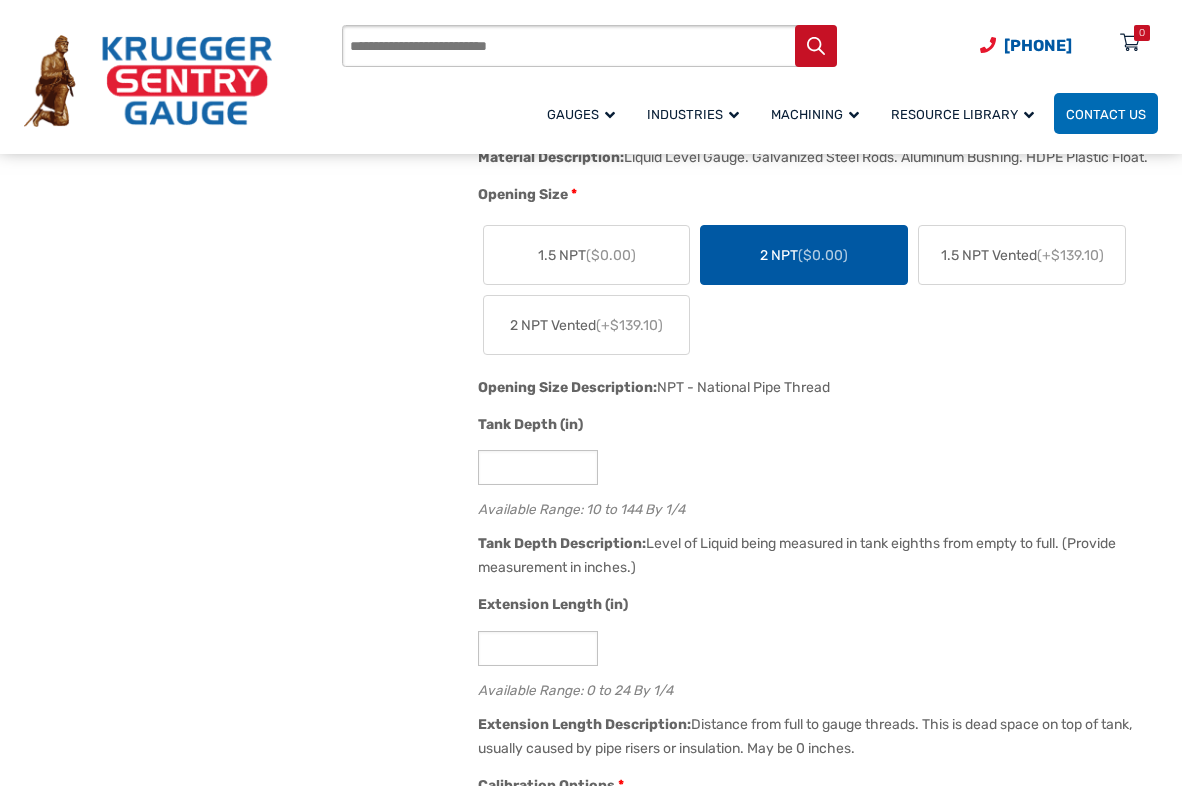 click on "**" 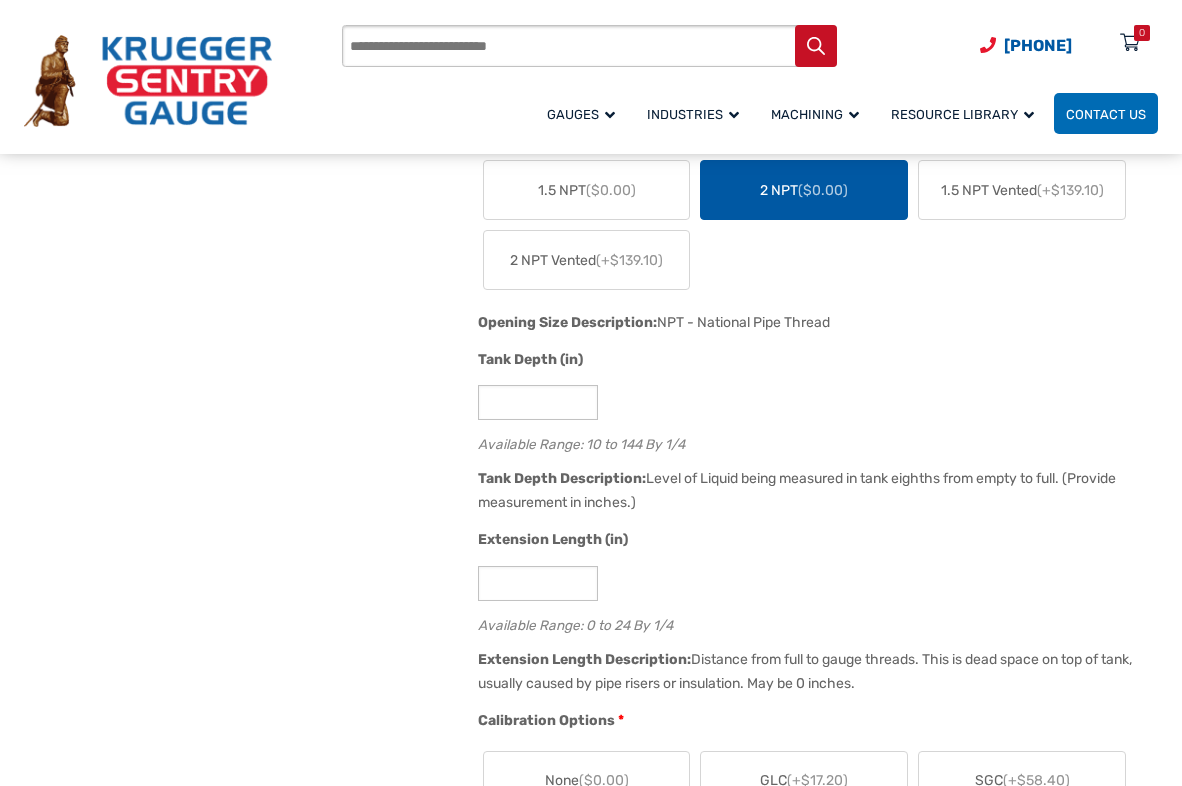 scroll, scrollTop: 1200, scrollLeft: 0, axis: vertical 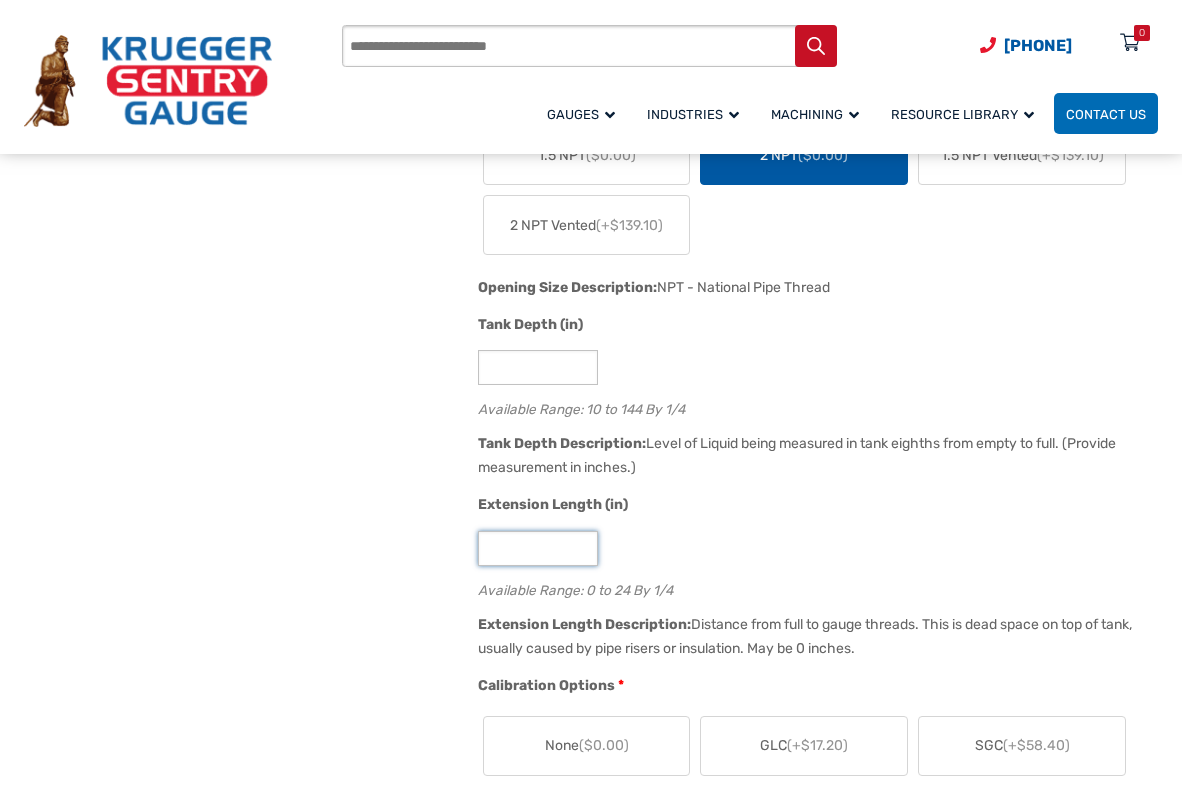 click on "*" 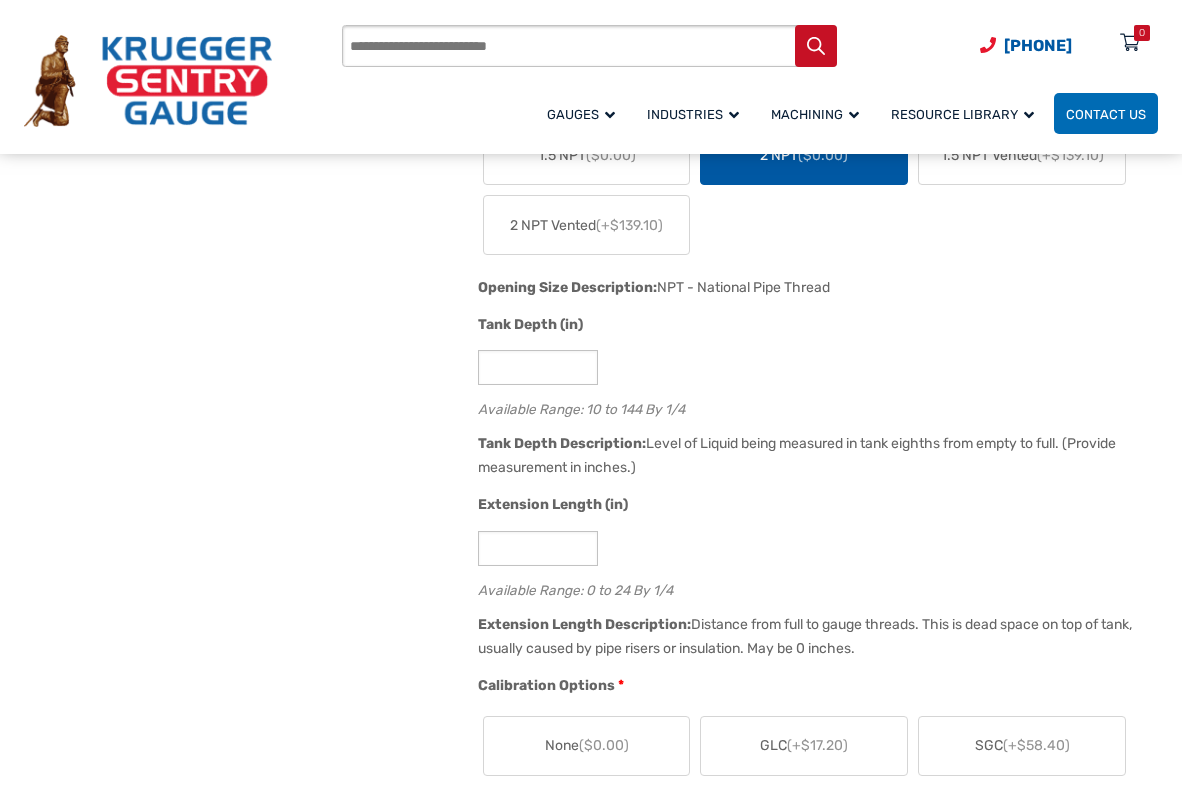 click on "Extension Length (in)" 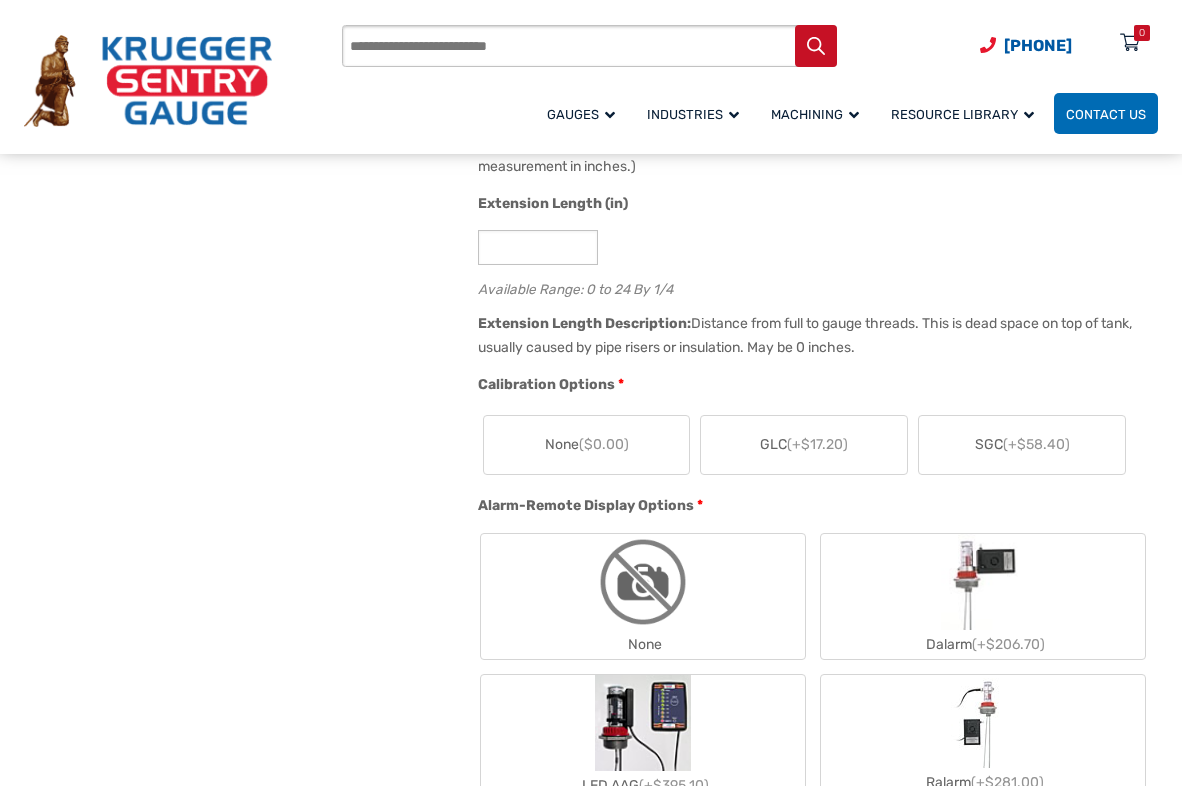 scroll, scrollTop: 1500, scrollLeft: 0, axis: vertical 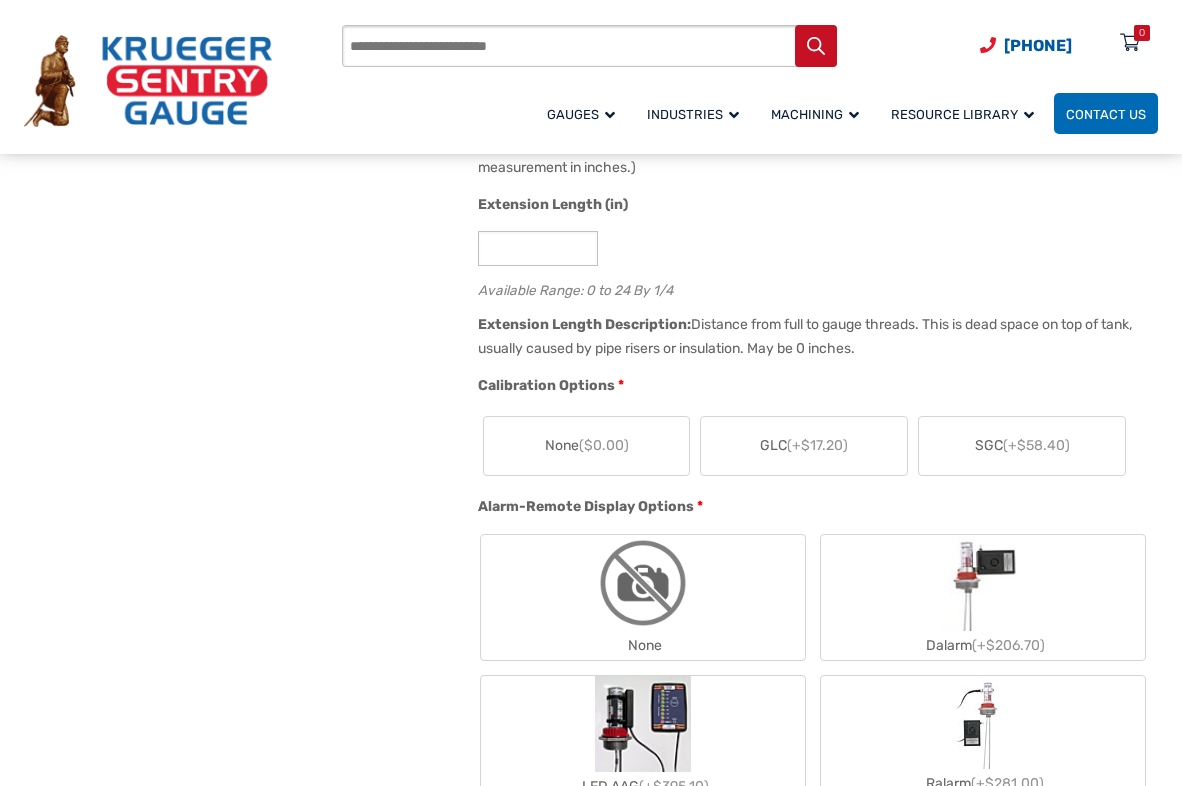 click on "None  ($0.00)" 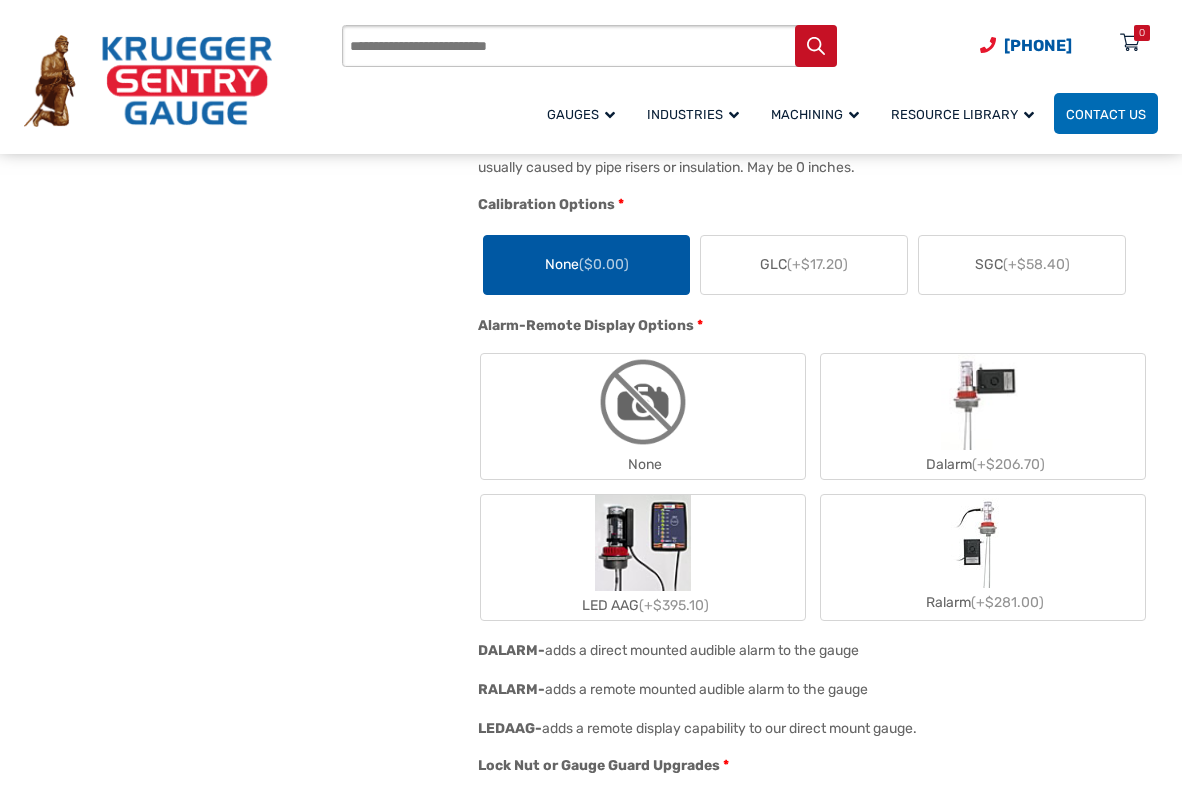 scroll, scrollTop: 1700, scrollLeft: 0, axis: vertical 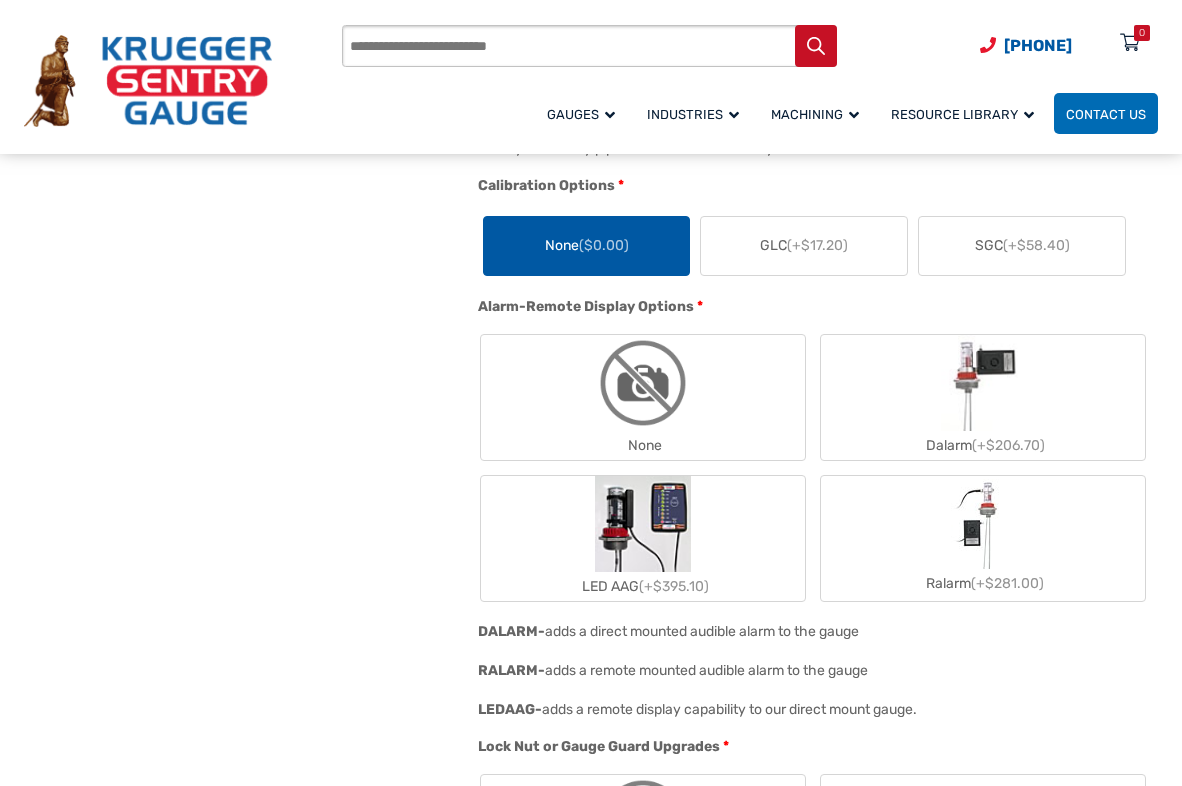 click on "None" 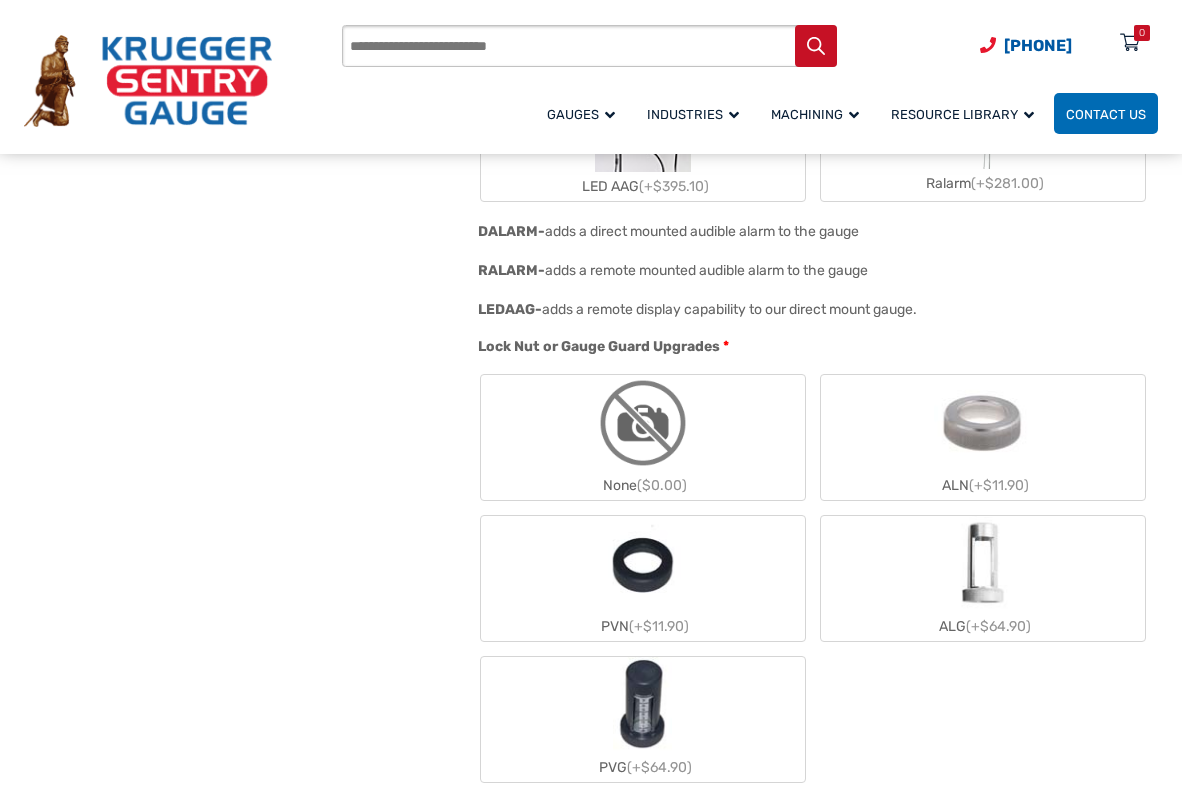 scroll, scrollTop: 2200, scrollLeft: 0, axis: vertical 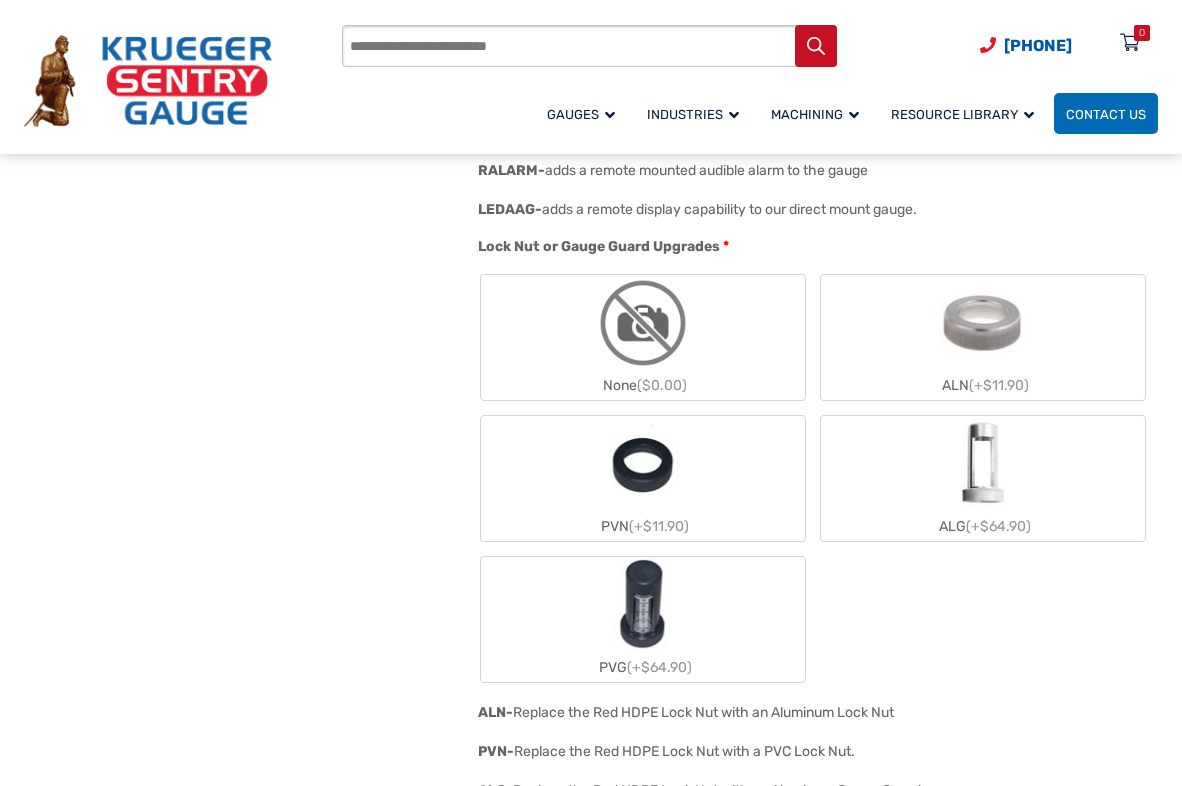 click 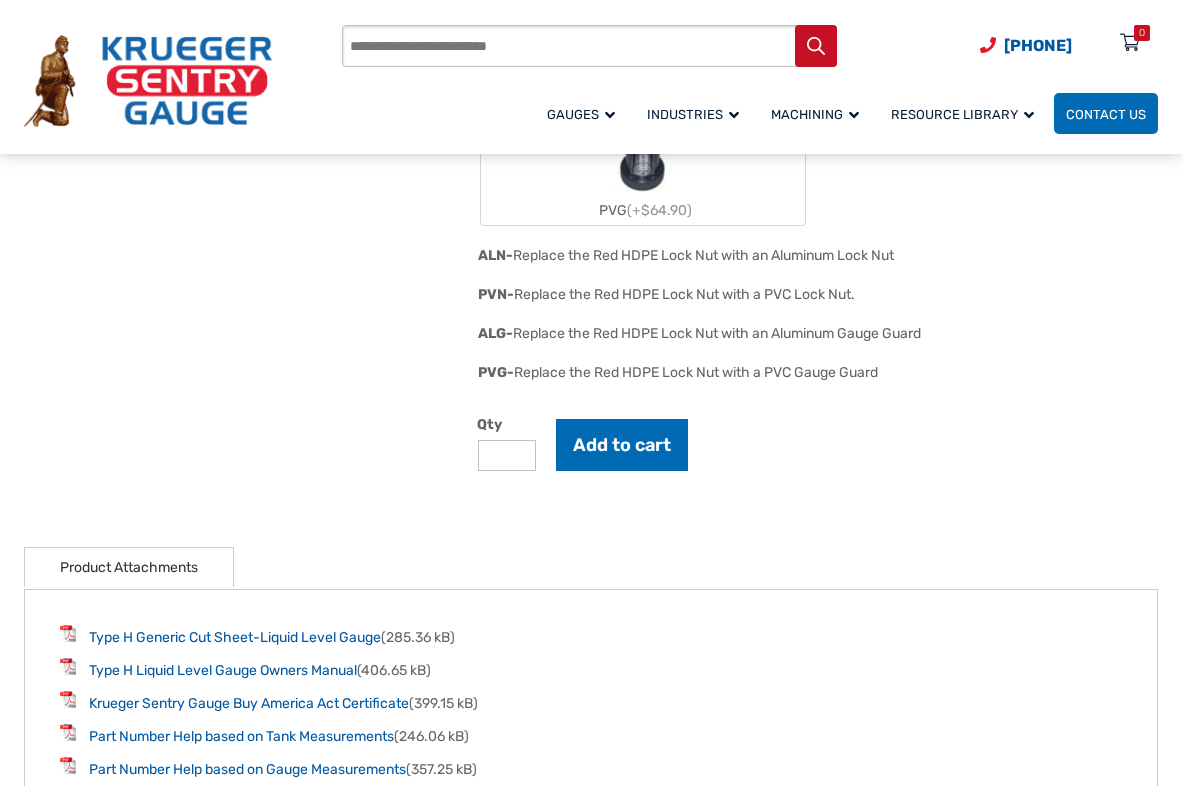 scroll, scrollTop: 2700, scrollLeft: 0, axis: vertical 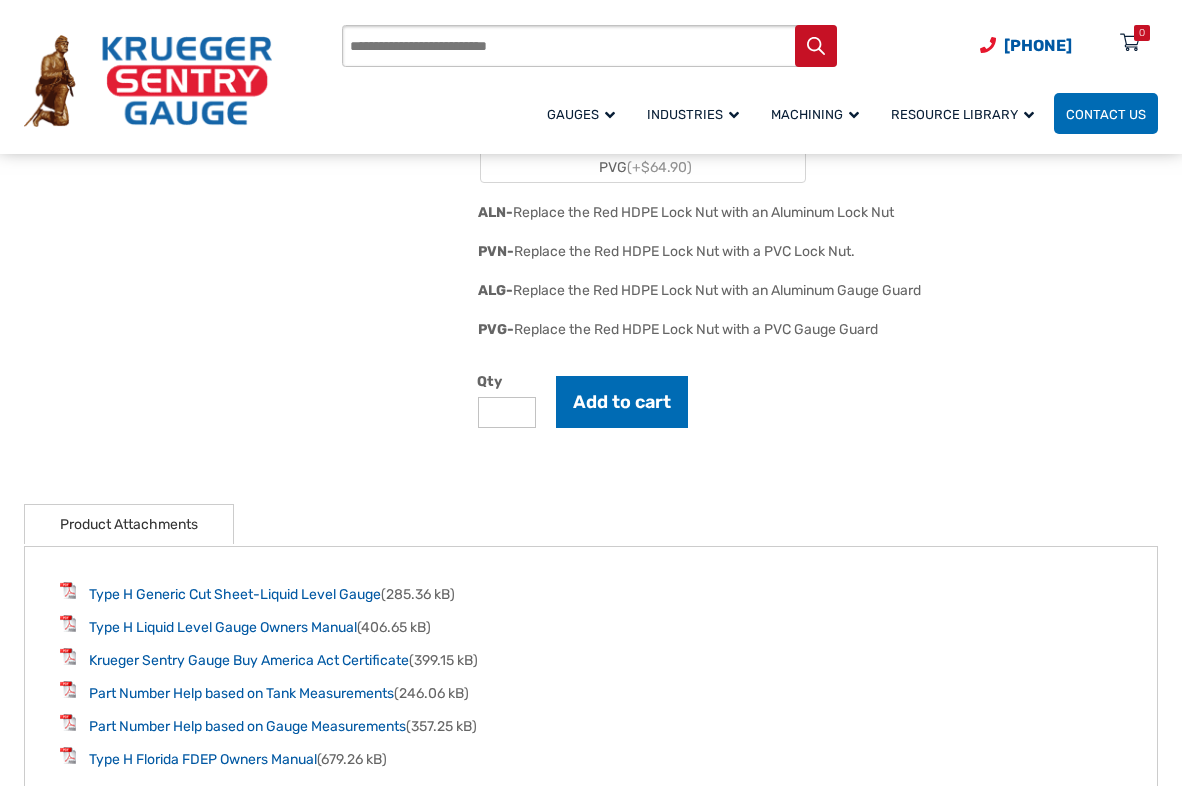 click on "Cost
26.00
SKU
H-2-24-1
Material Options   * Type H Standard  (+$69.90) Type PH all Plastic  (+$422.80) Type H Stainless Level 1  (+$100.50) Type H Stainless Level 2  (+$148.30) Type H Stainless Level 3  (+$382.30) Material Description:
Liquid Level Gauge.  Galvanized Steel Rods.  Aluminum Bushing. HDPE Plastic Float.  Material Description:
Liquid Level Gauge.  Peek or Kynar Rods.  PVC Bushing. HDPE Plastic Float. Material Description:
Liquid Level Gauge.  Stainless Steel Rods.  Aluminum Bushing. HDPE Plastic Float.  Material Description:
Liquid Level Gauge.  Stainless Steel Rods.  Aluminum Bushing. Stainless Steel Float. Material Description:
Liquid Level Gauge.  Stainless Steel Rods.  Stainless Bushing. Stainless Steel Float.  Opening Size   * 1.5 NPT  ($0.00) 2 NPT  ($0.00) 1.5 NPT Vented  (+$139.10) 2 NPT Vented  (+$139.10) Opening Size Description:
NPT - National Pipe Thread Tank Depth (in)
**
Available Range: 10 to 144 By 1/4" at bounding box center (818, -766) 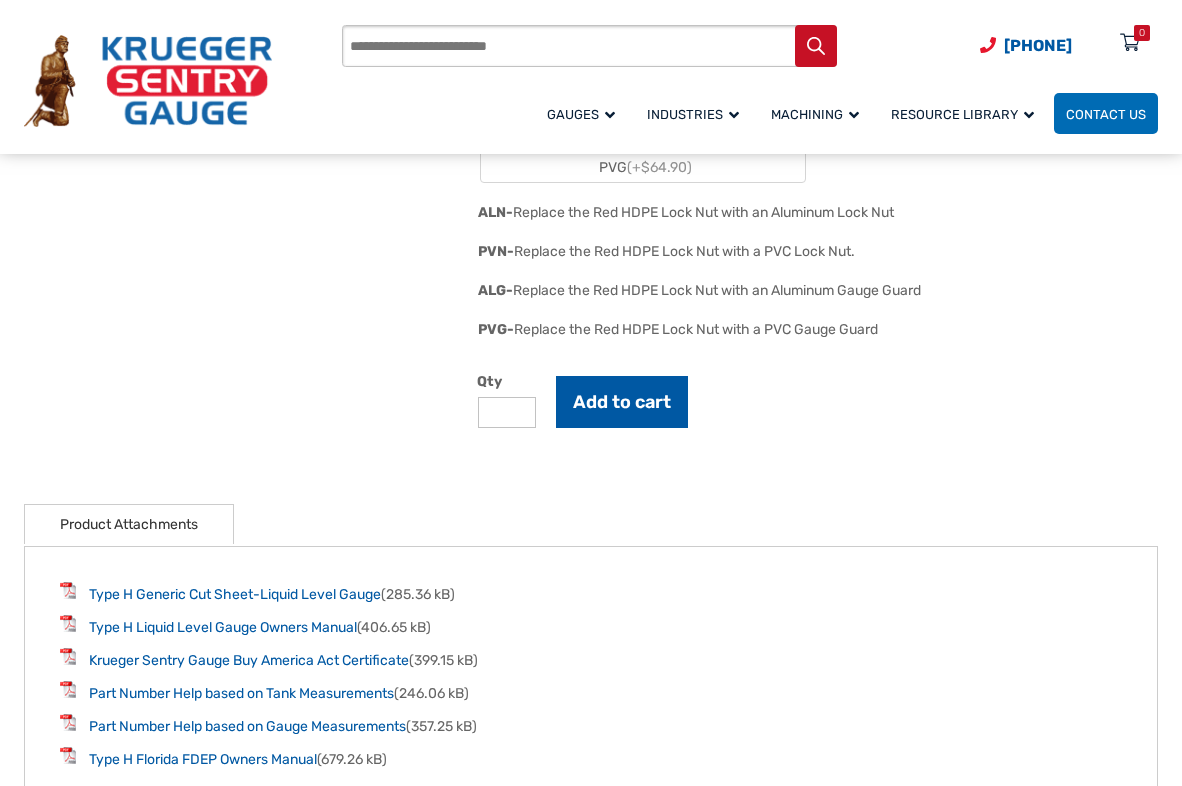 click on "Add to cart" at bounding box center (622, 402) 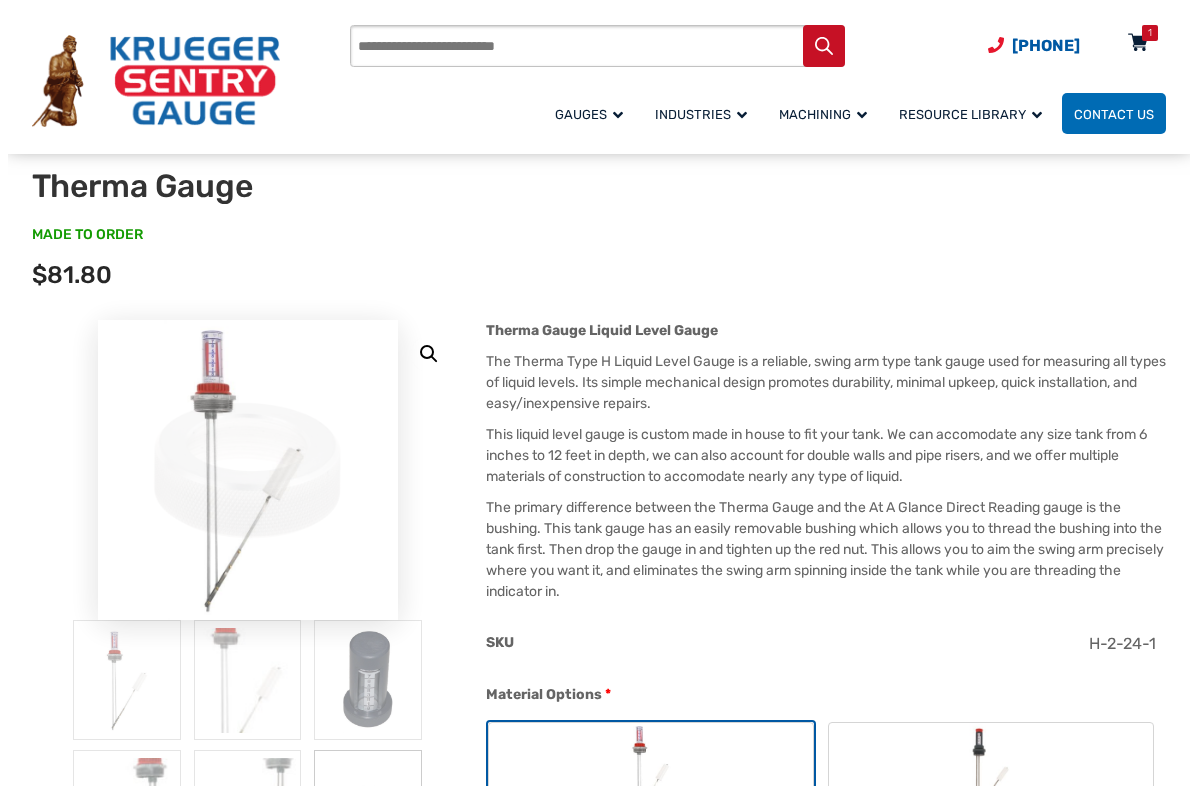 scroll, scrollTop: 0, scrollLeft: 0, axis: both 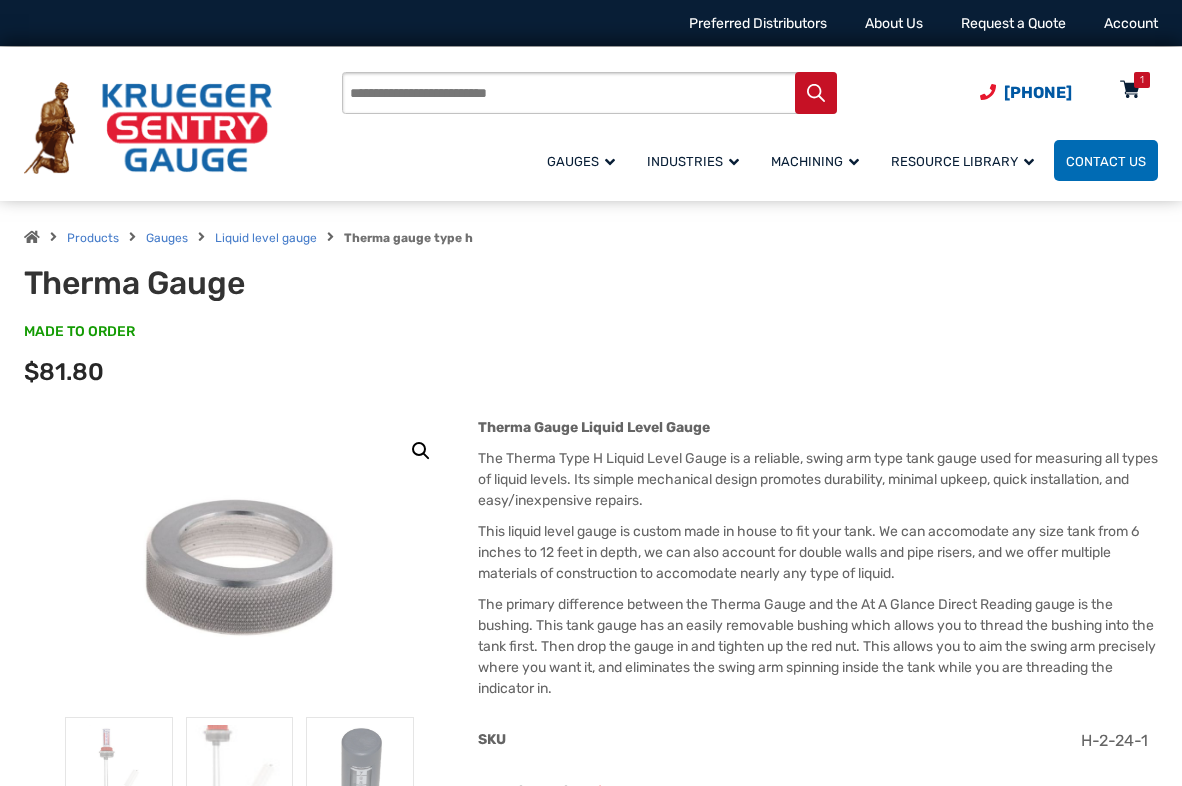 click on "1" at bounding box center [1142, 80] 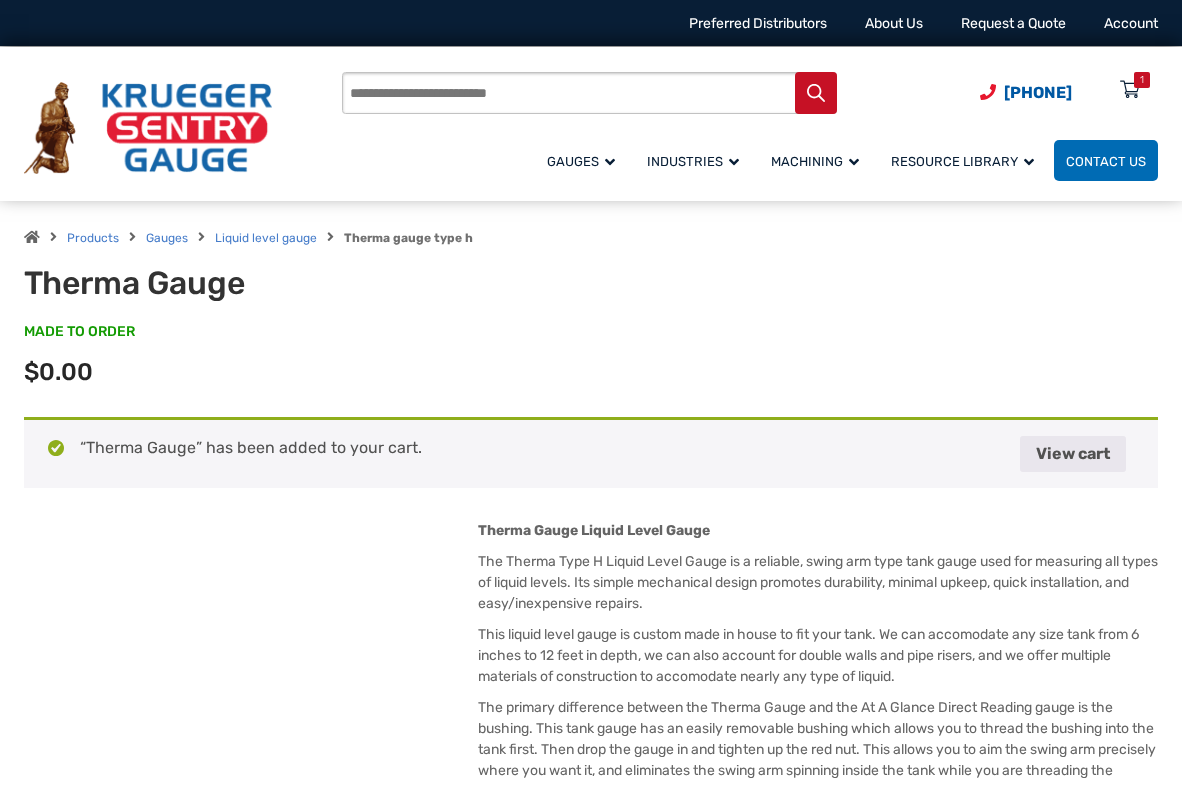 scroll, scrollTop: 0, scrollLeft: 0, axis: both 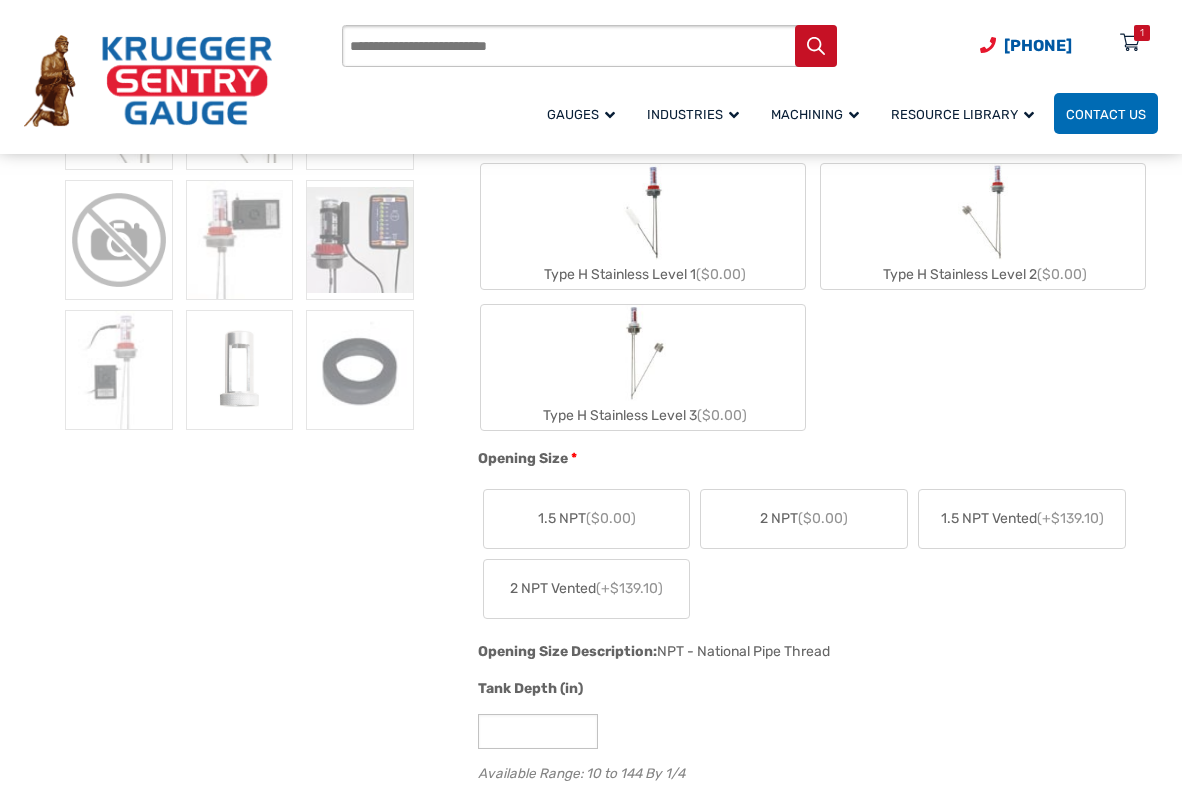 click at bounding box center [1130, 44] 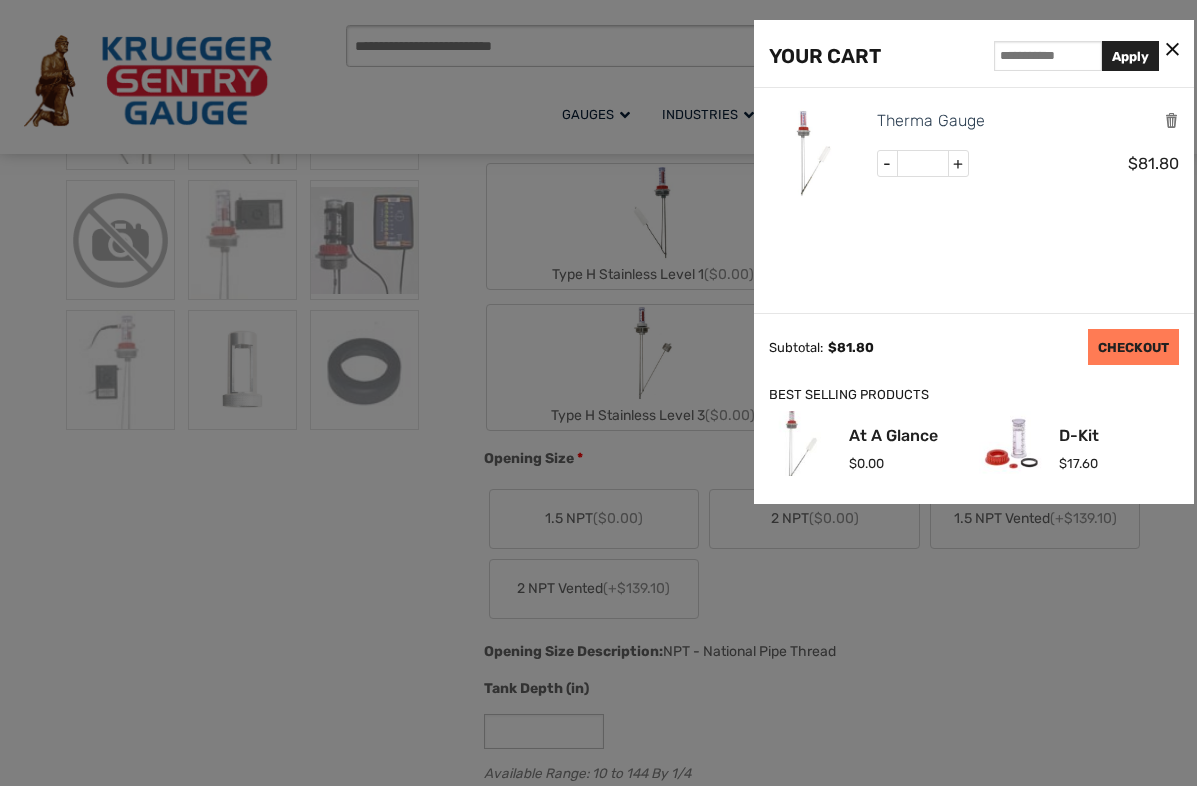 click on "CHECKOUT" at bounding box center (1133, 347) 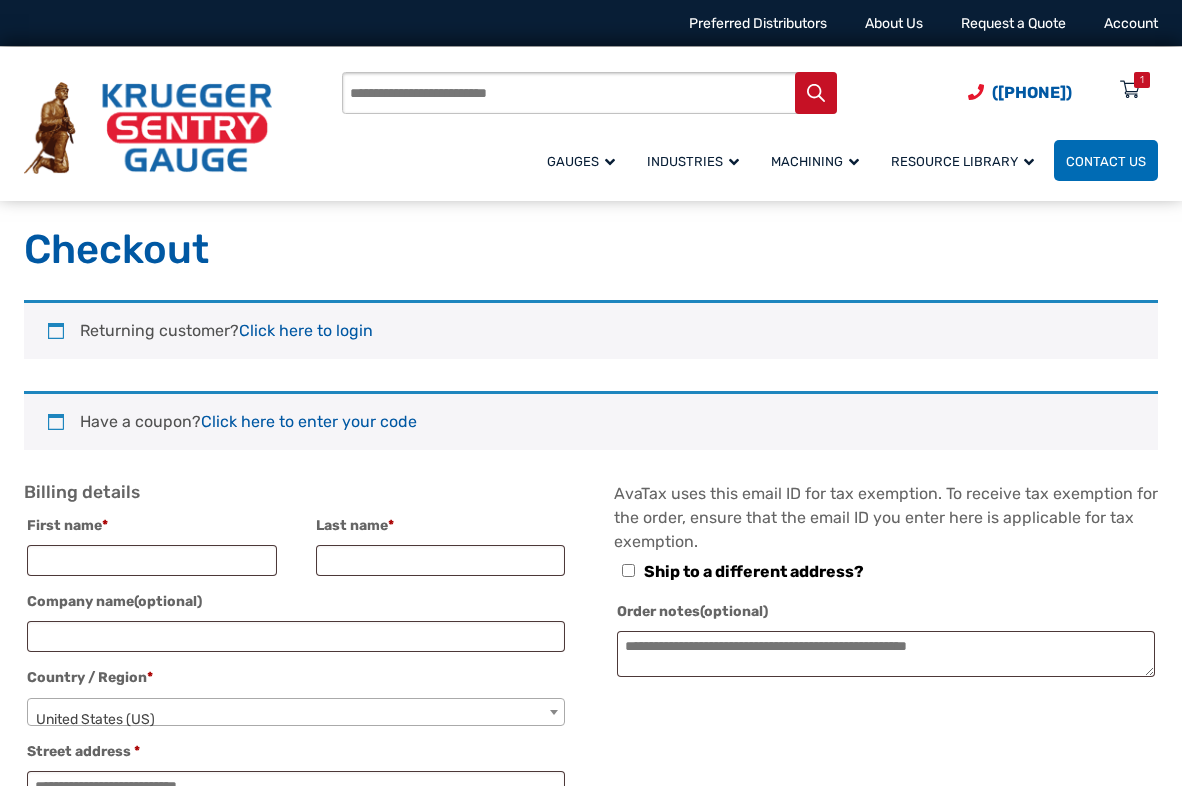 select on "**" 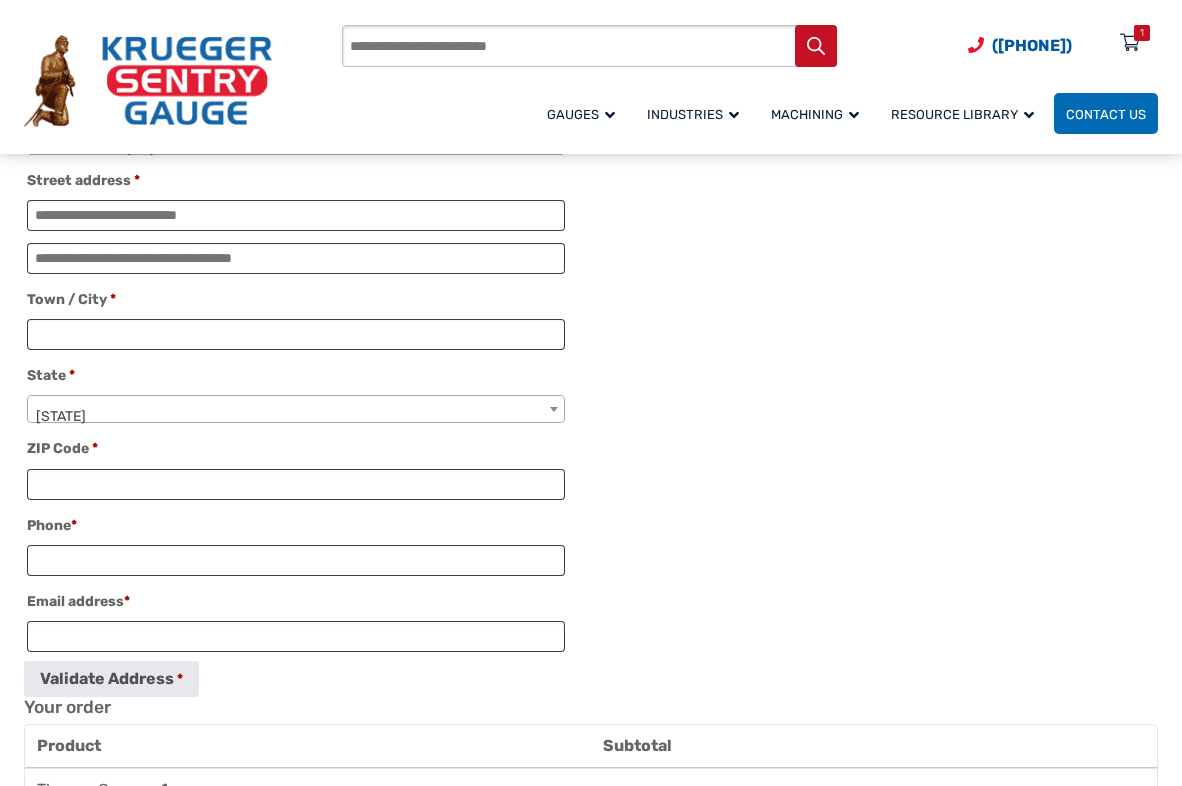 scroll, scrollTop: 600, scrollLeft: 0, axis: vertical 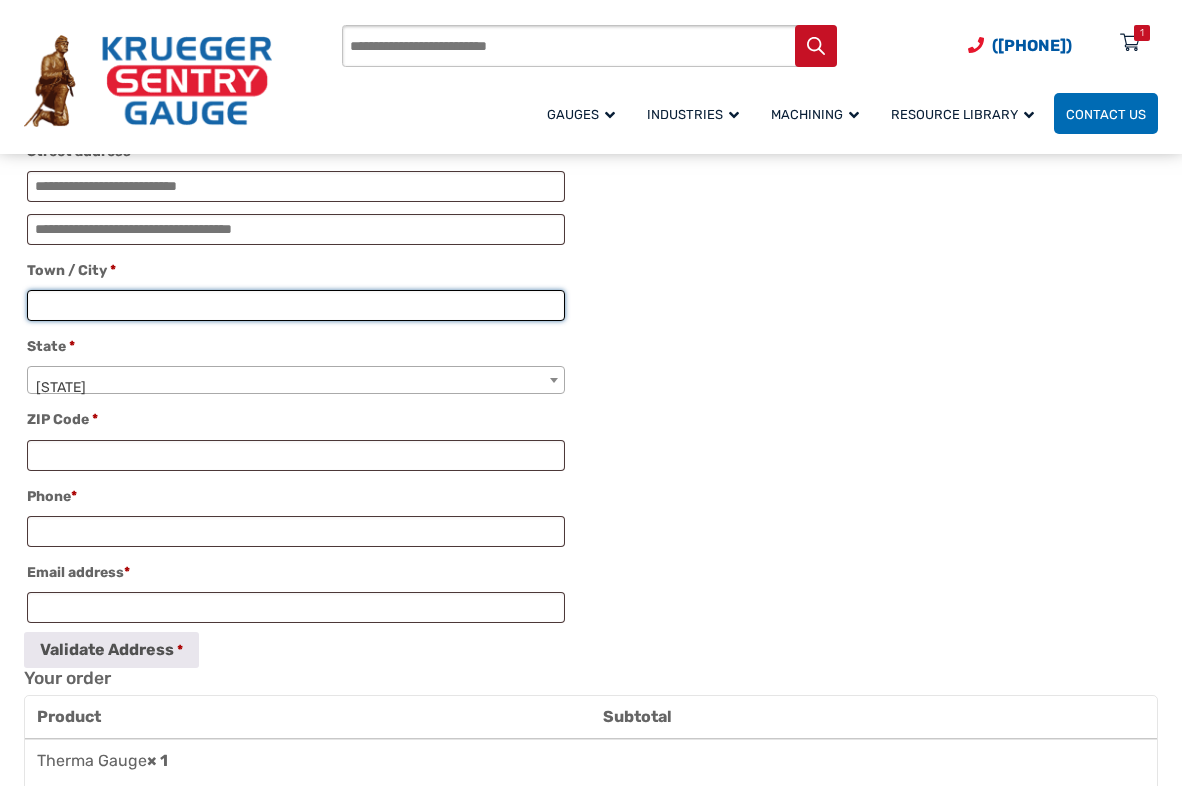 click on "[TOWN] / [CITY]  *" at bounding box center (296, 305) 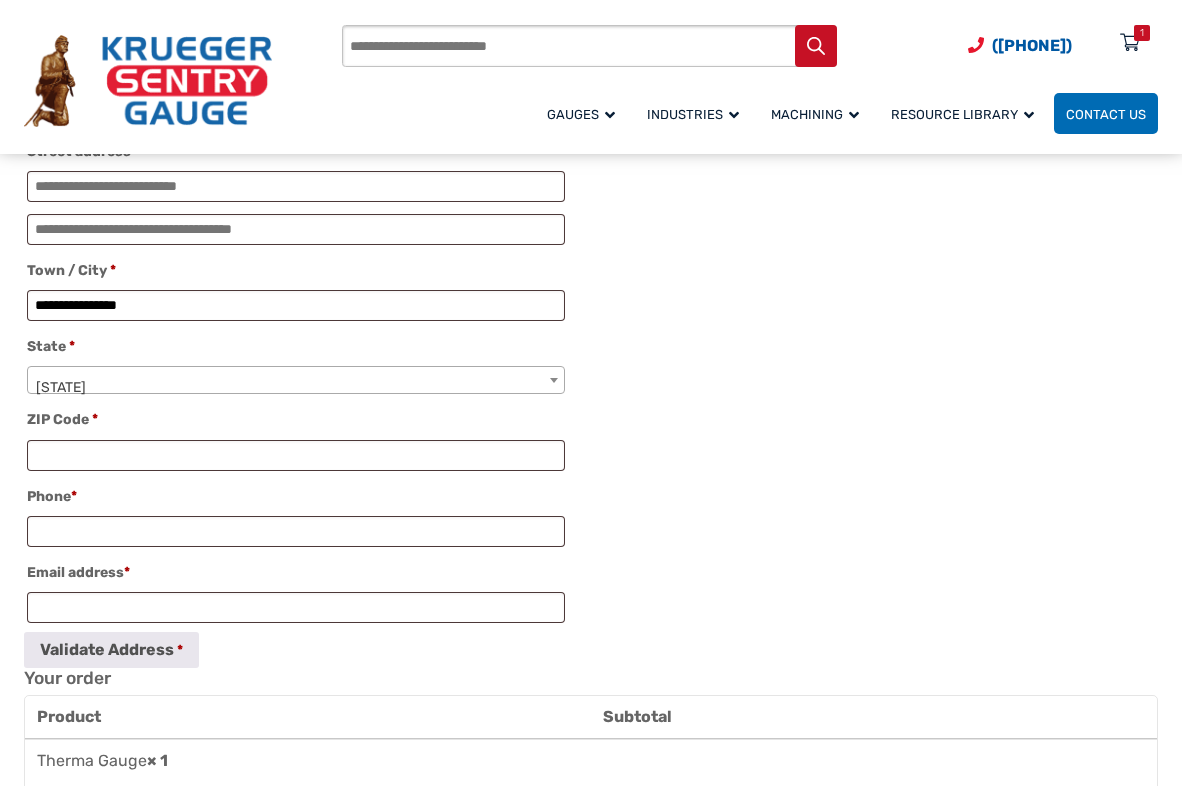 type on "**********" 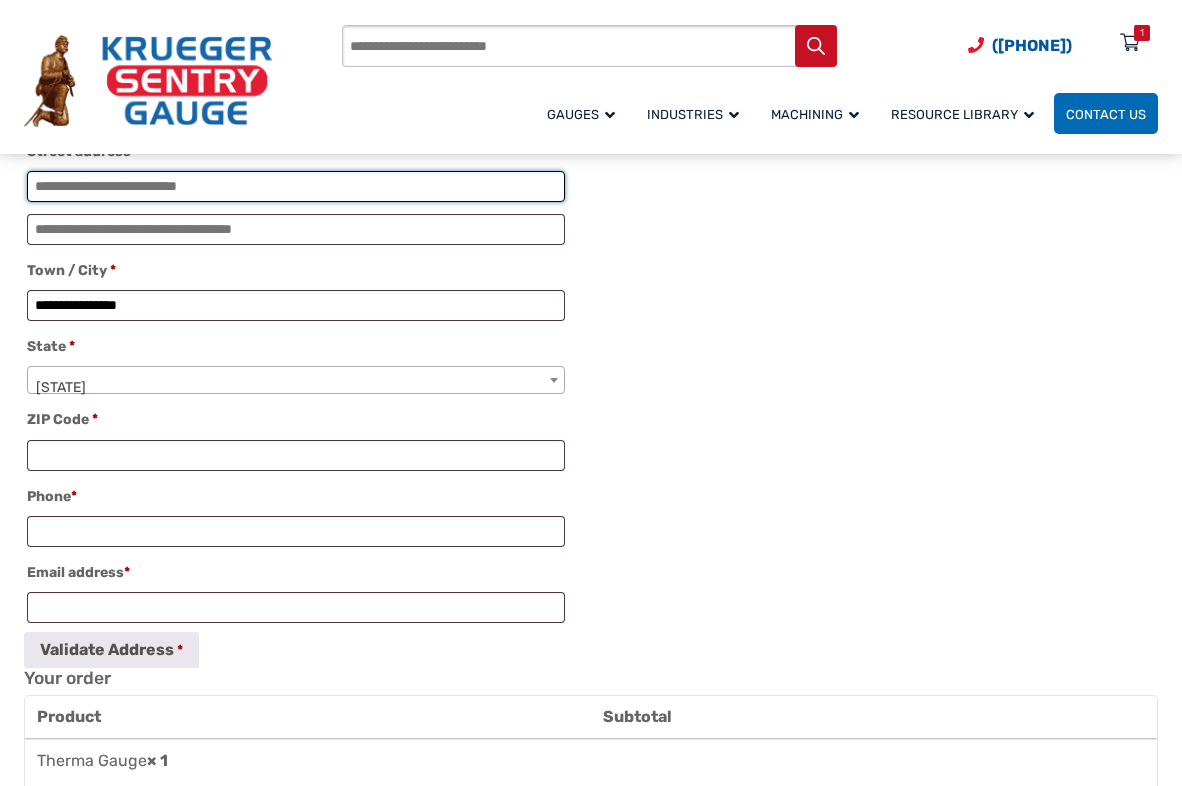 type on "**********" 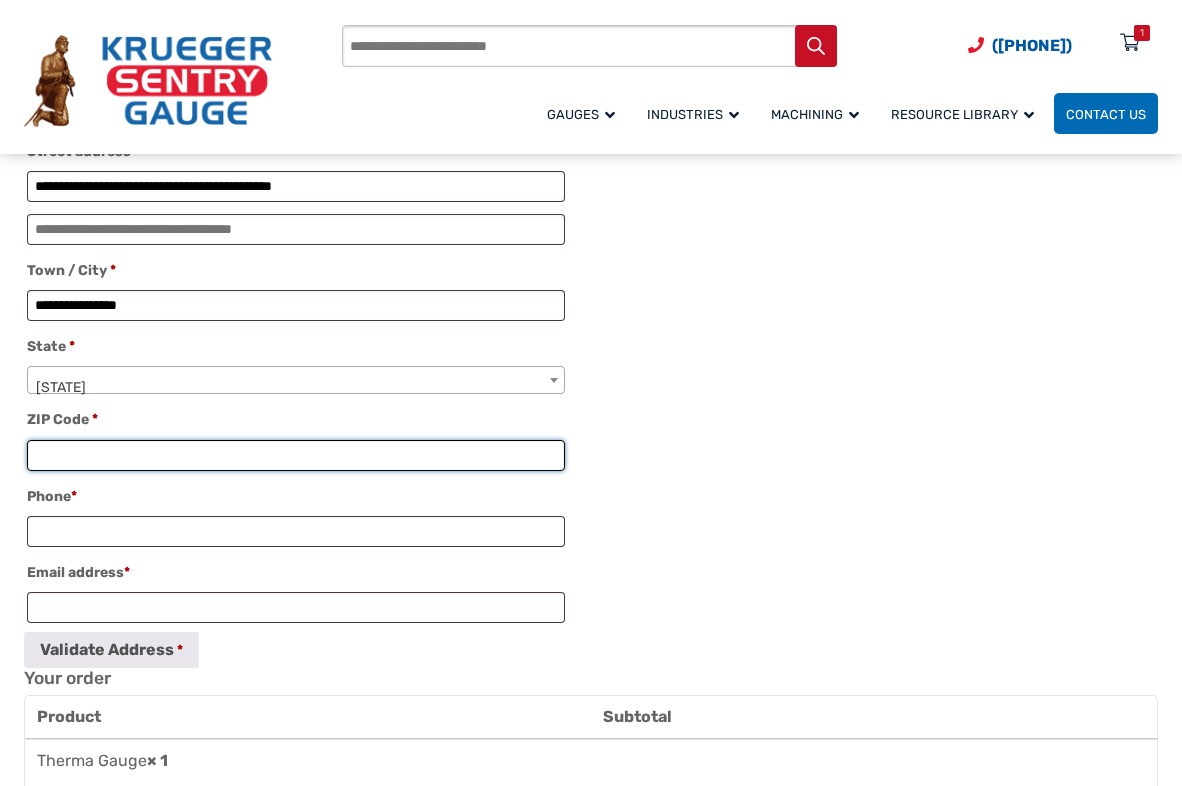 type on "*****" 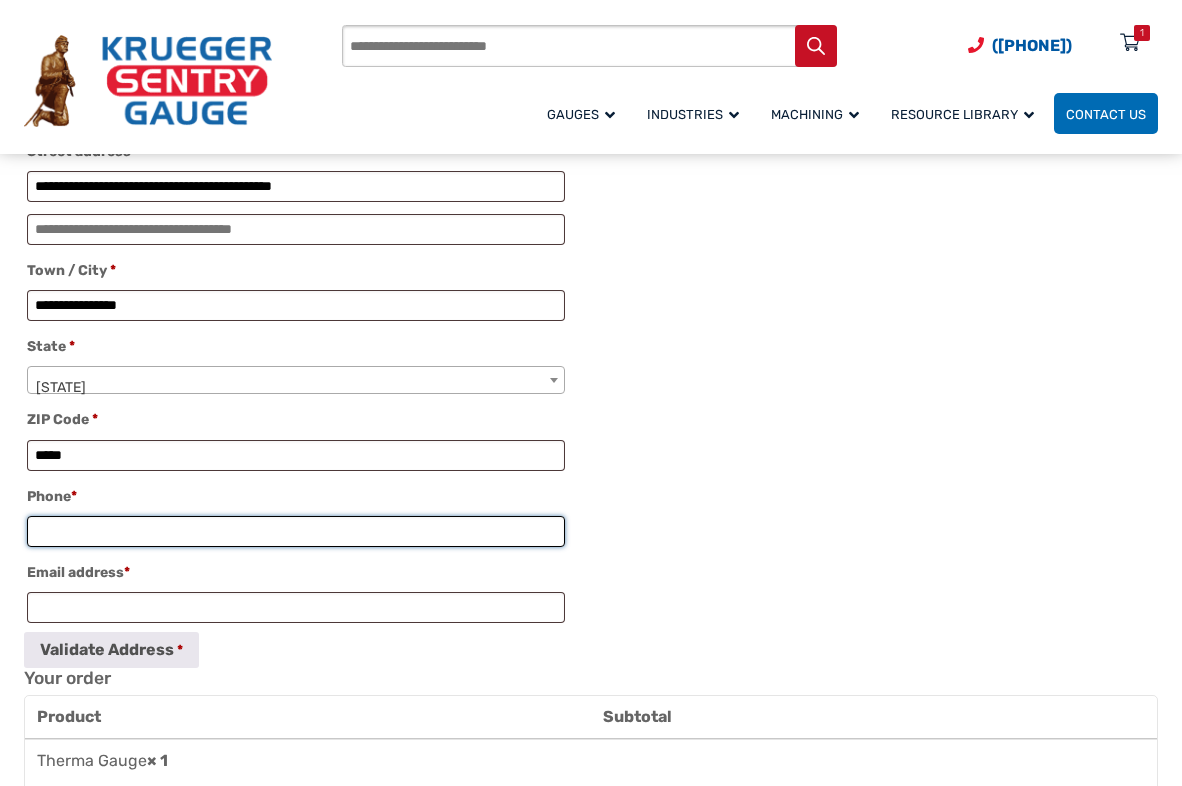 type on "**********" 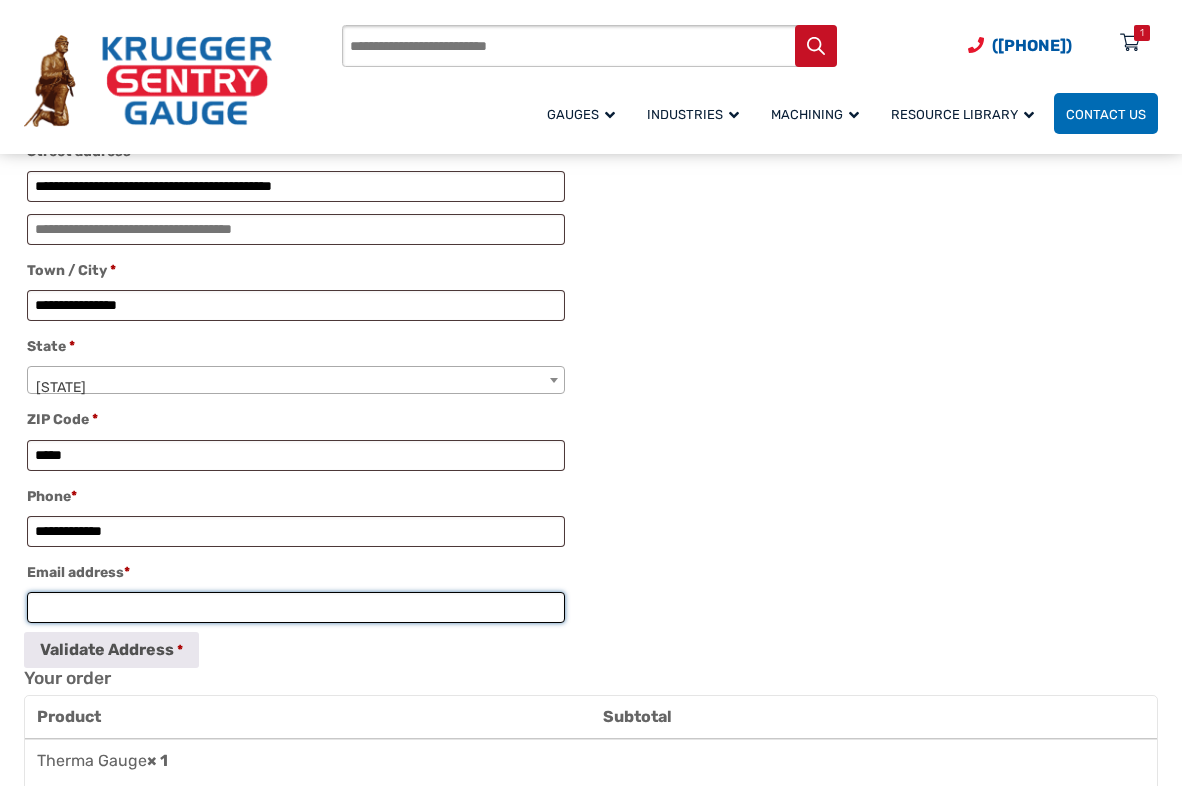 type on "**********" 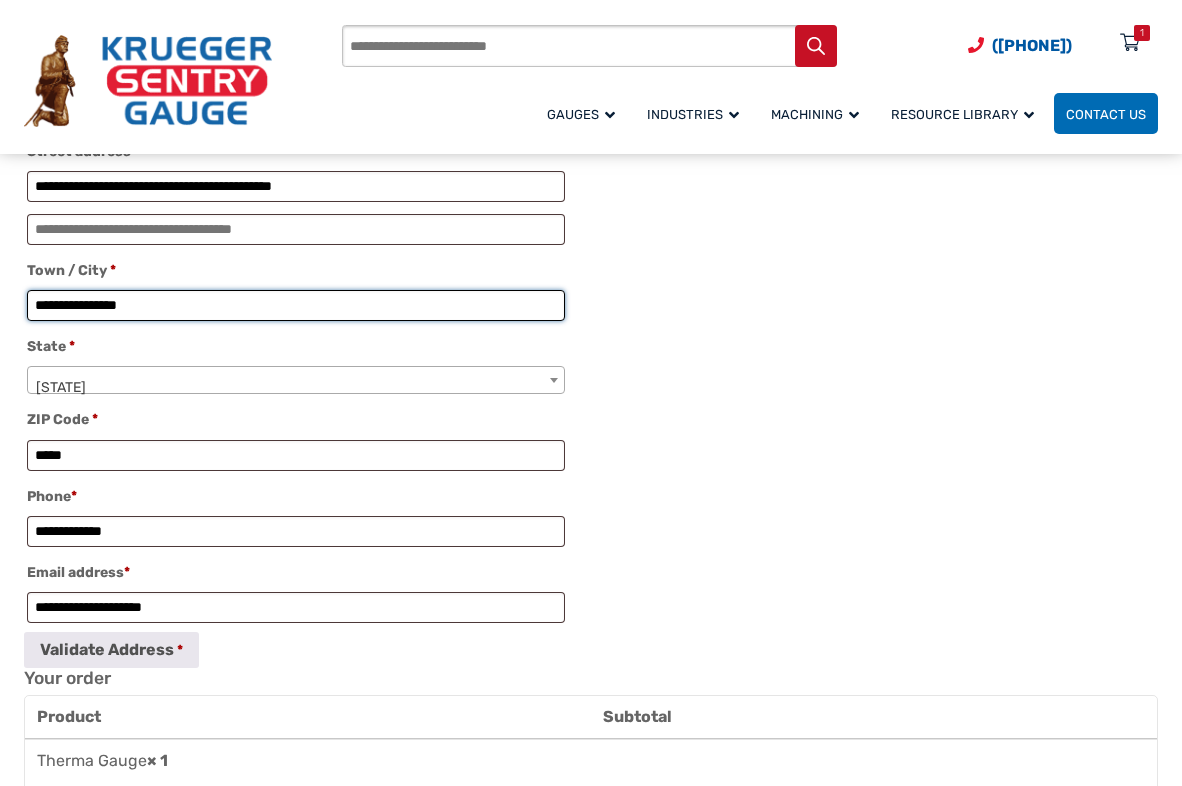 select 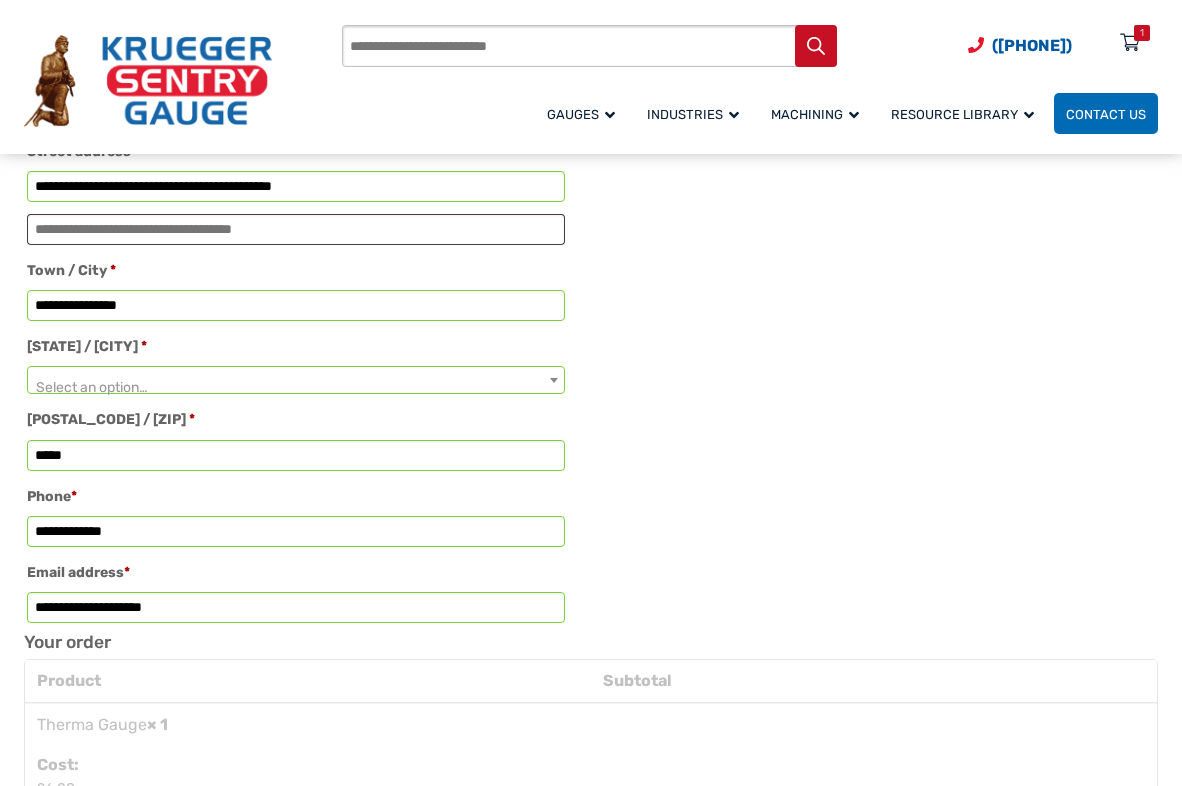 click on "**********" at bounding box center (591, 257) 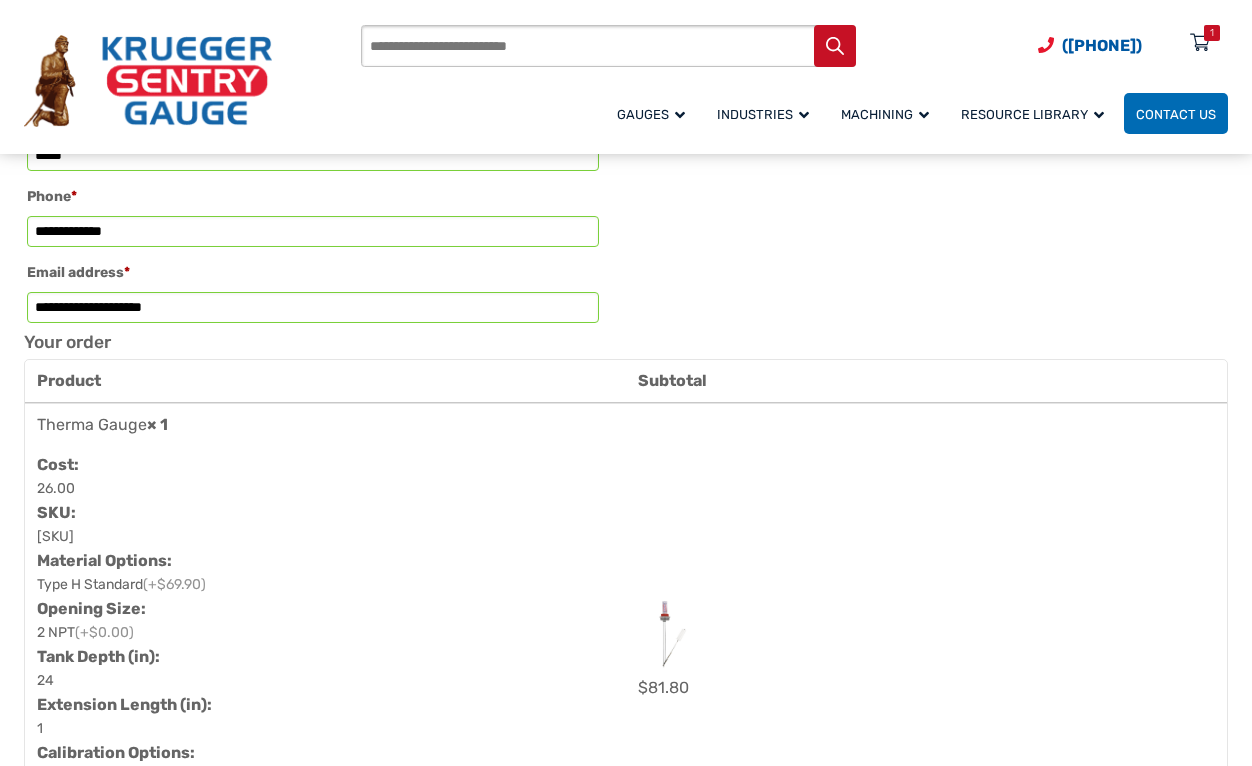 scroll, scrollTop: 1300, scrollLeft: 0, axis: vertical 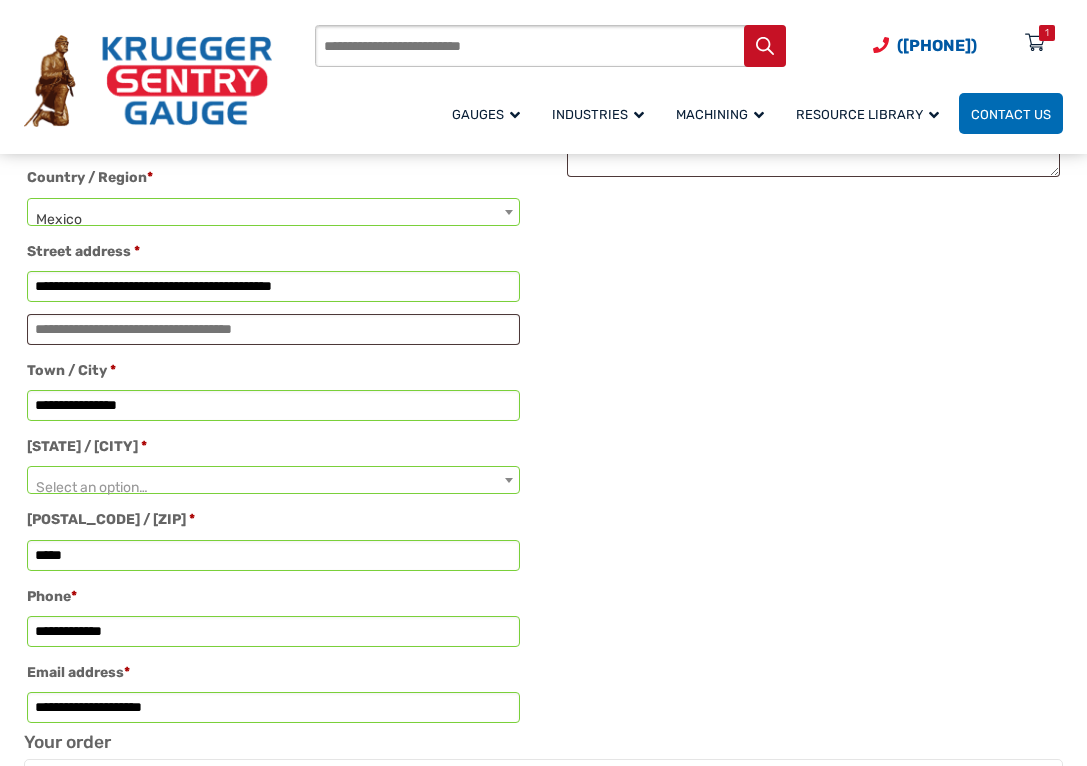 click on "**********" at bounding box center (543, 357) 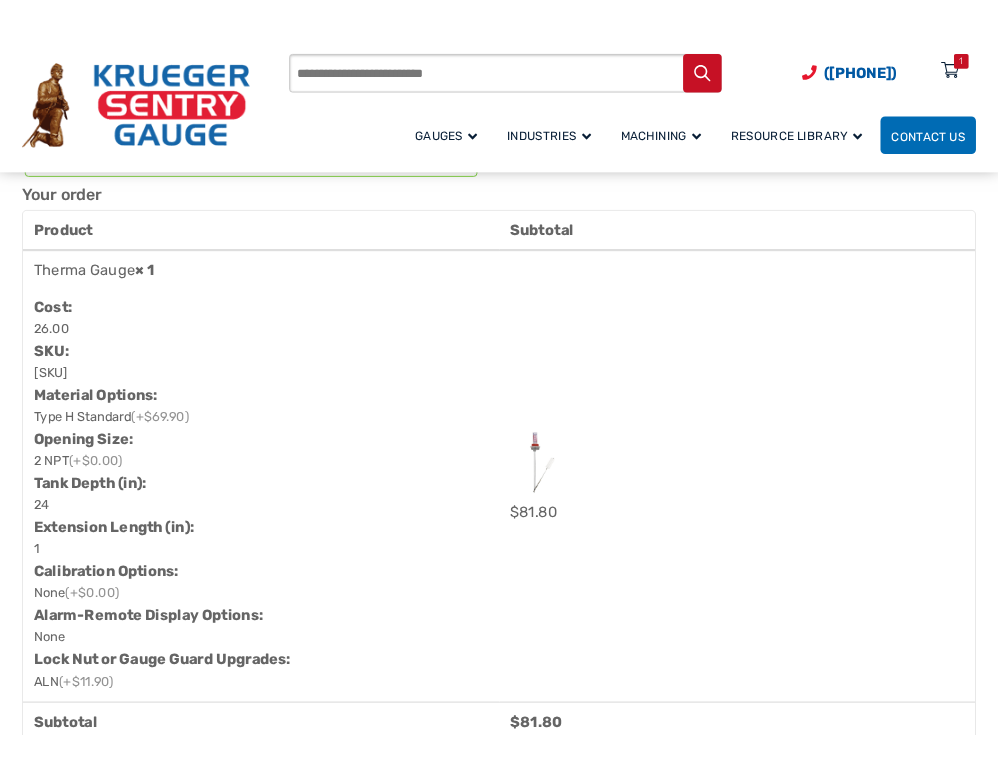 scroll, scrollTop: 1000, scrollLeft: 0, axis: vertical 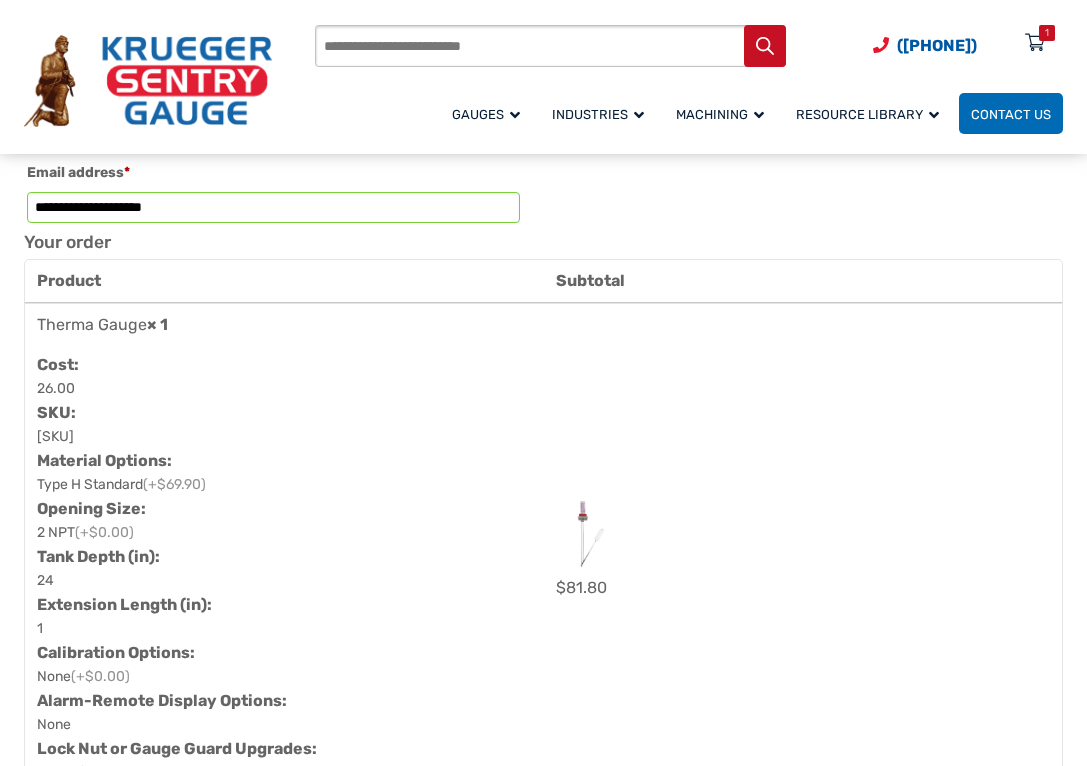 drag, startPoint x: 39, startPoint y: 450, endPoint x: 98, endPoint y: 444, distance: 59.3043 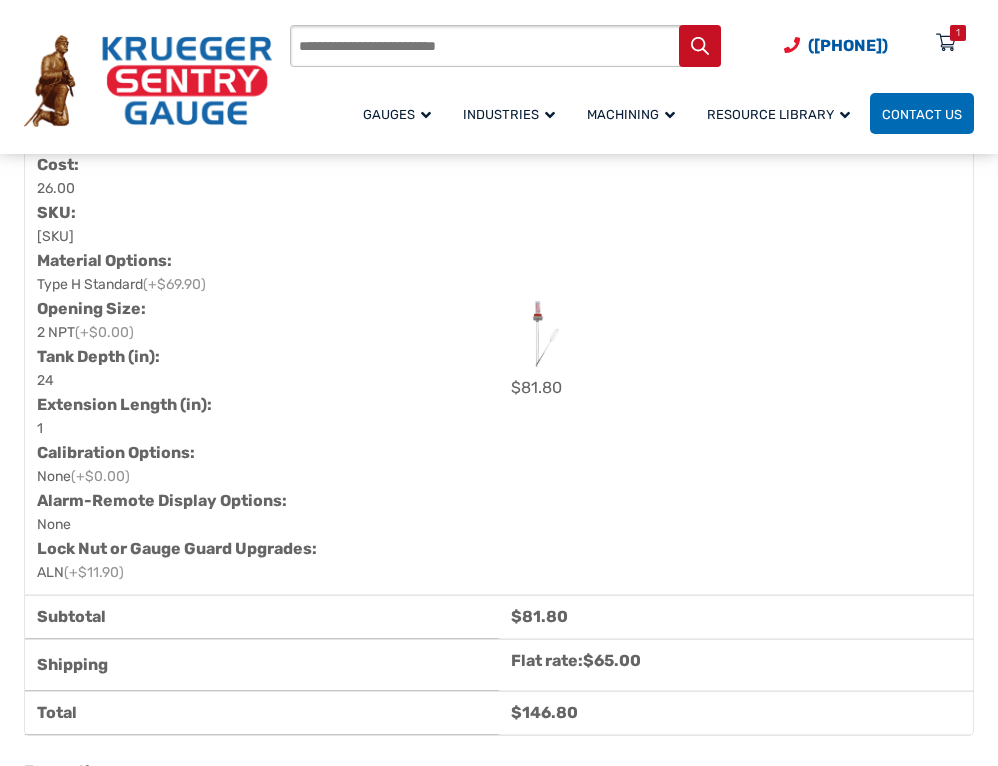 click on "$ 81.80" at bounding box center (736, 349) 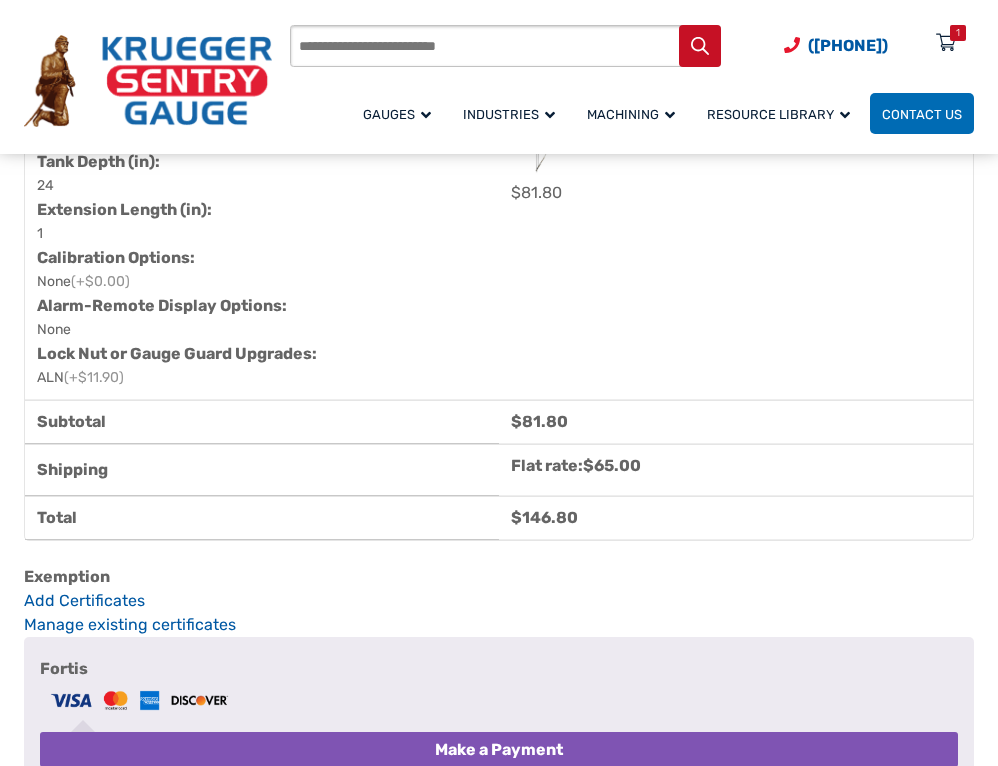 scroll, scrollTop: 1400, scrollLeft: 0, axis: vertical 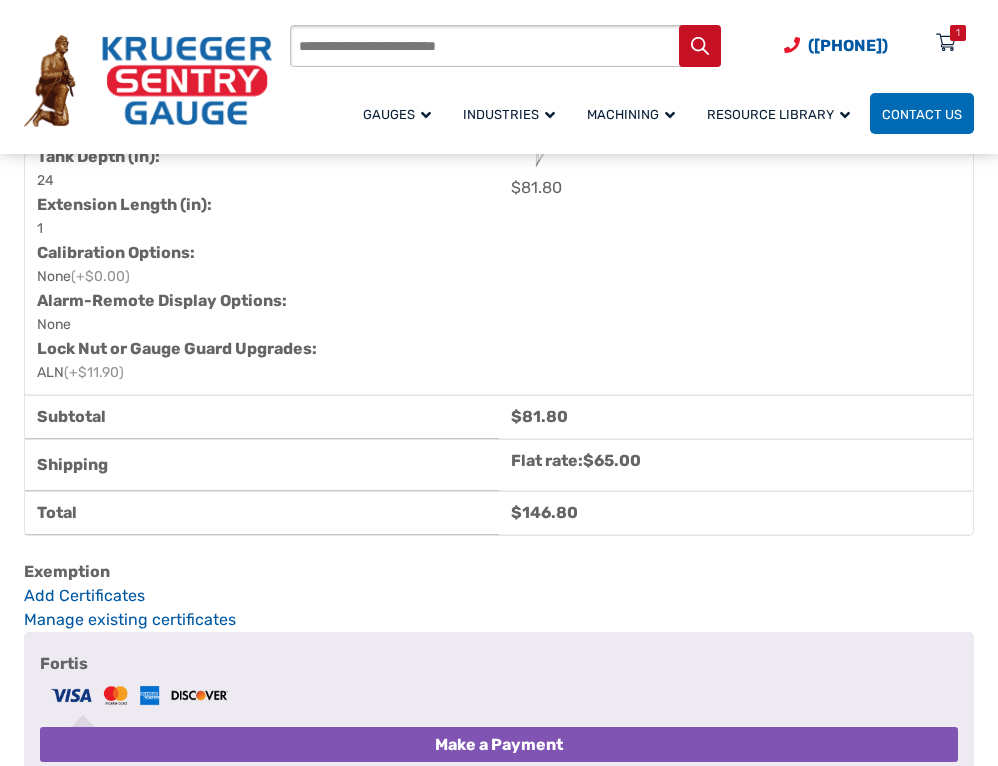 click on "$ 81.80" at bounding box center (736, 149) 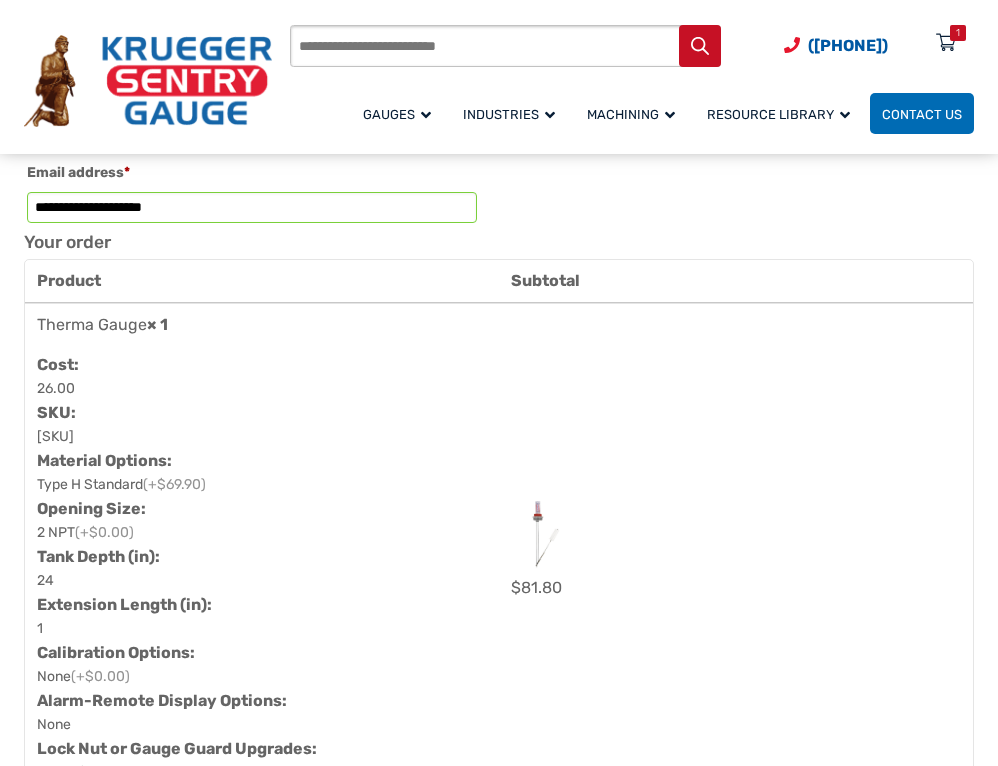 scroll, scrollTop: 1100, scrollLeft: 0, axis: vertical 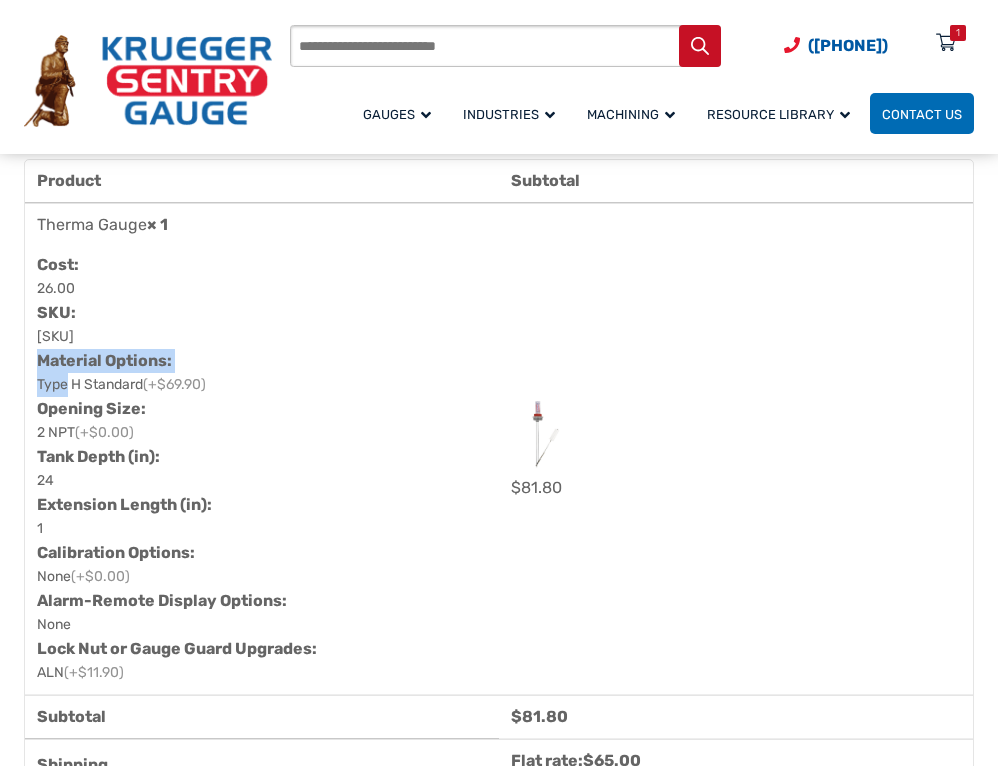 drag, startPoint x: 38, startPoint y: 378, endPoint x: 69, endPoint y: 393, distance: 34.43835 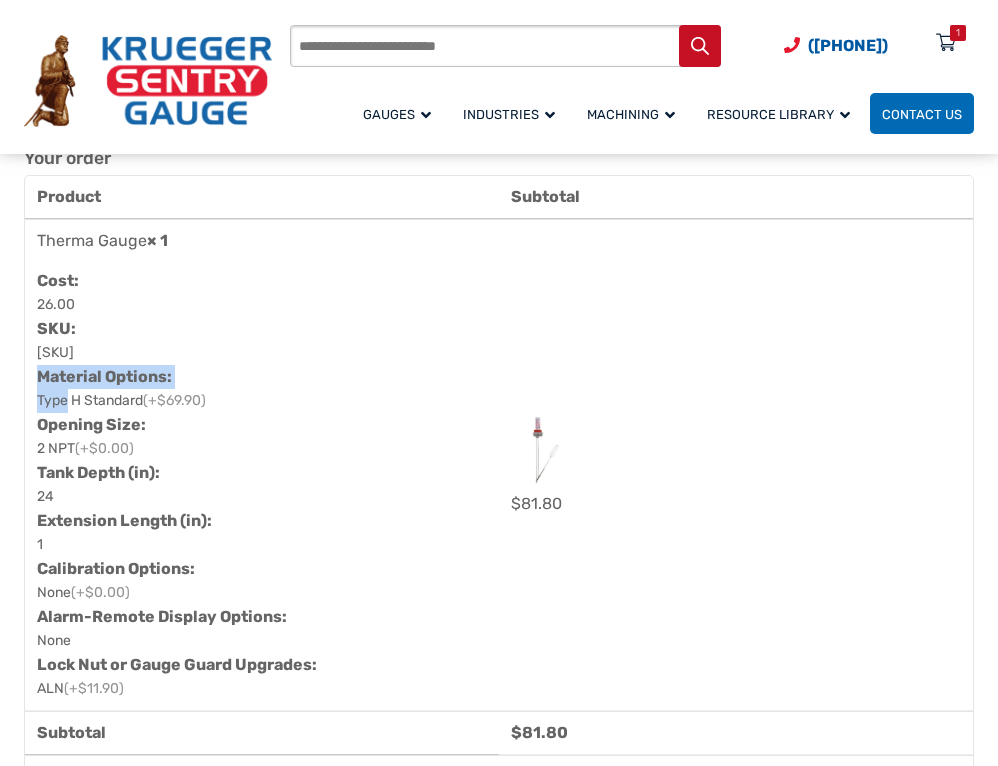 scroll, scrollTop: 1100, scrollLeft: 0, axis: vertical 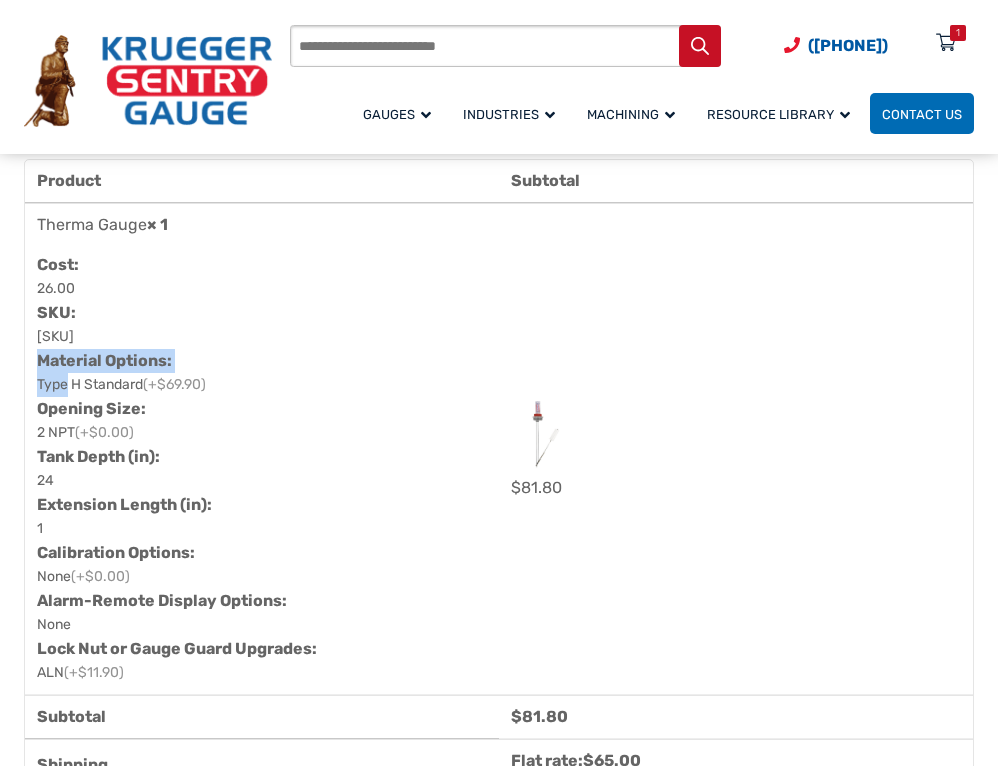 drag, startPoint x: 39, startPoint y: 241, endPoint x: 147, endPoint y: 240, distance: 108.00463 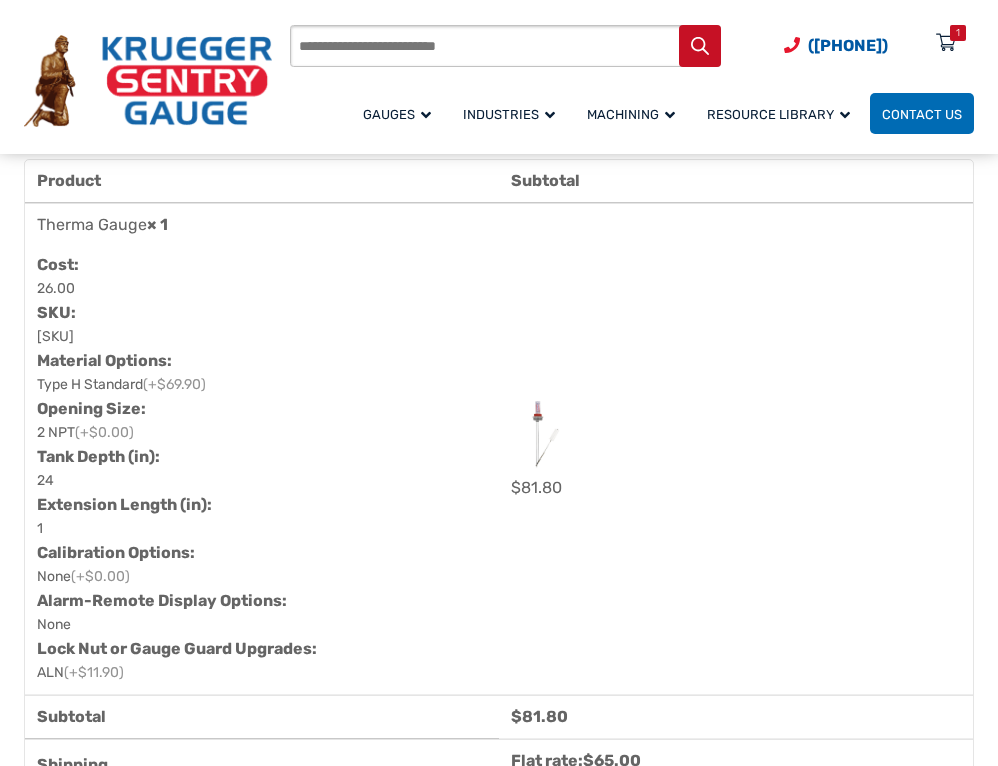 click at bounding box center (736, 437) 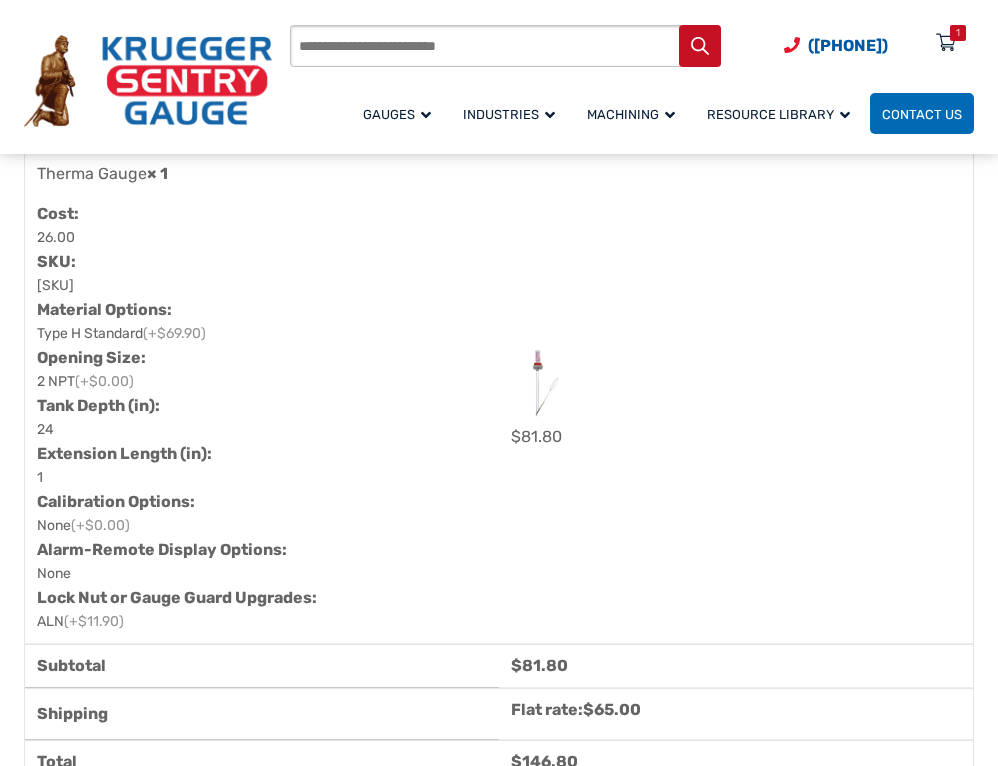 scroll, scrollTop: 1200, scrollLeft: 0, axis: vertical 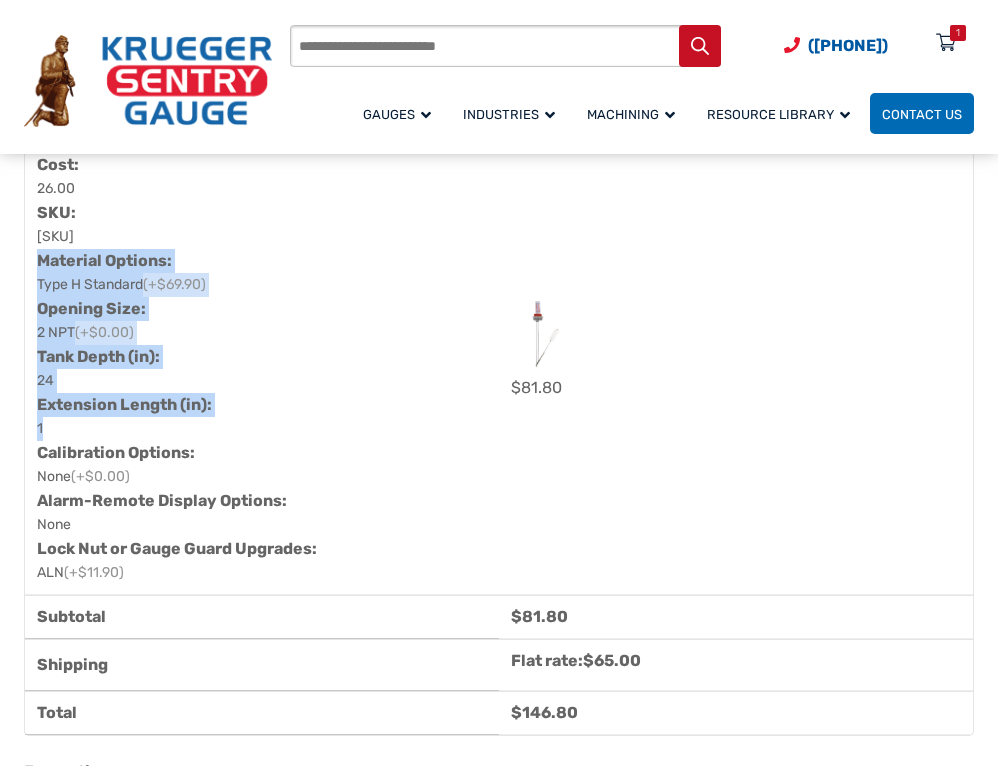 drag, startPoint x: 38, startPoint y: 275, endPoint x: 45, endPoint y: 444, distance: 169.14491 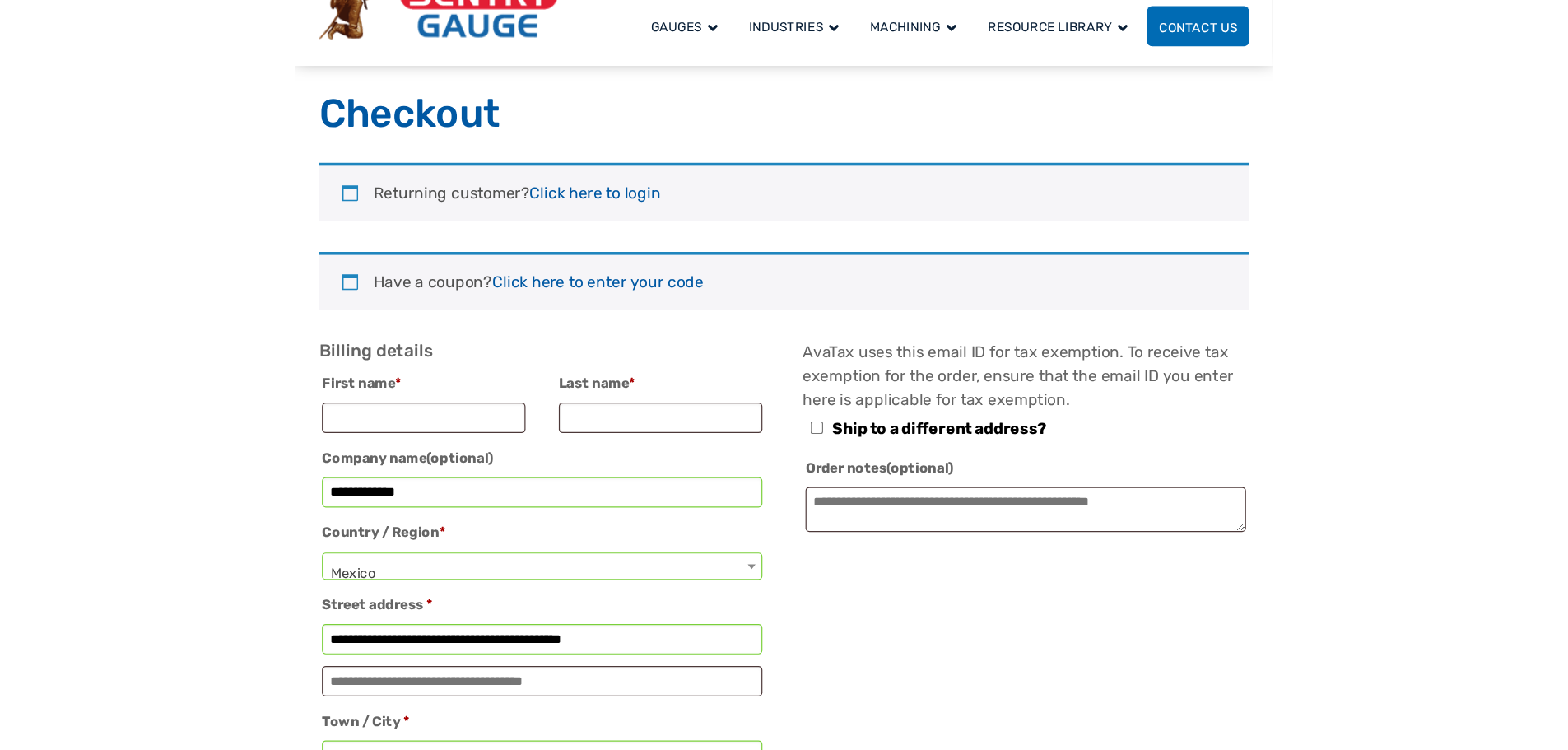 scroll, scrollTop: 0, scrollLeft: 0, axis: both 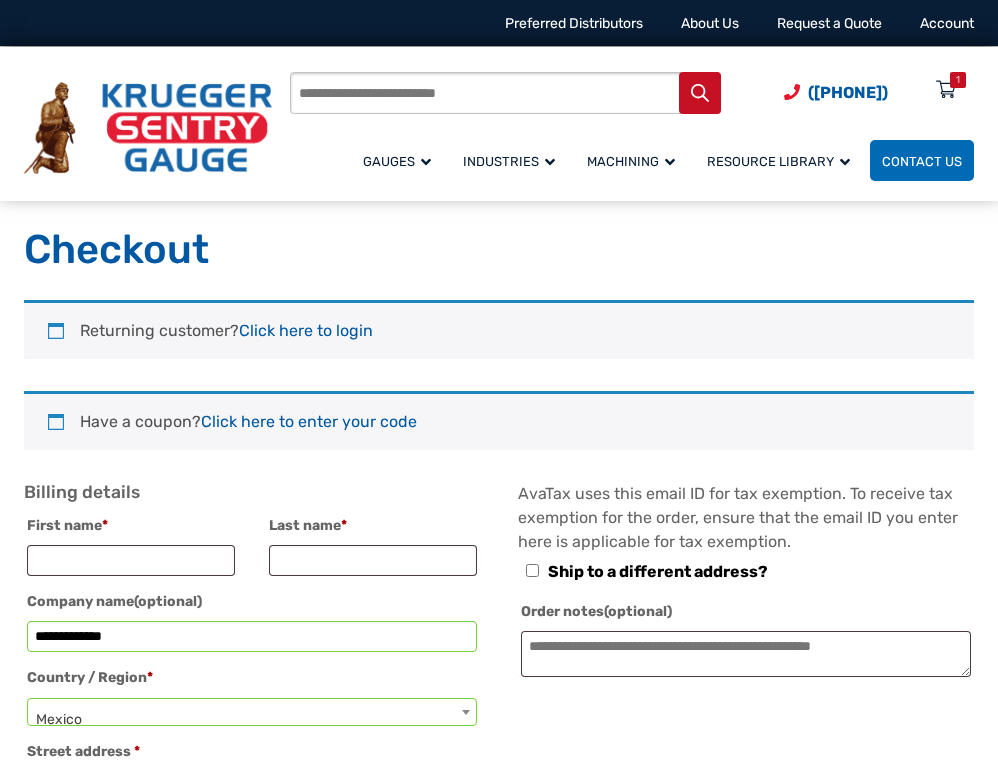 click on "Checkout" at bounding box center (499, 250) 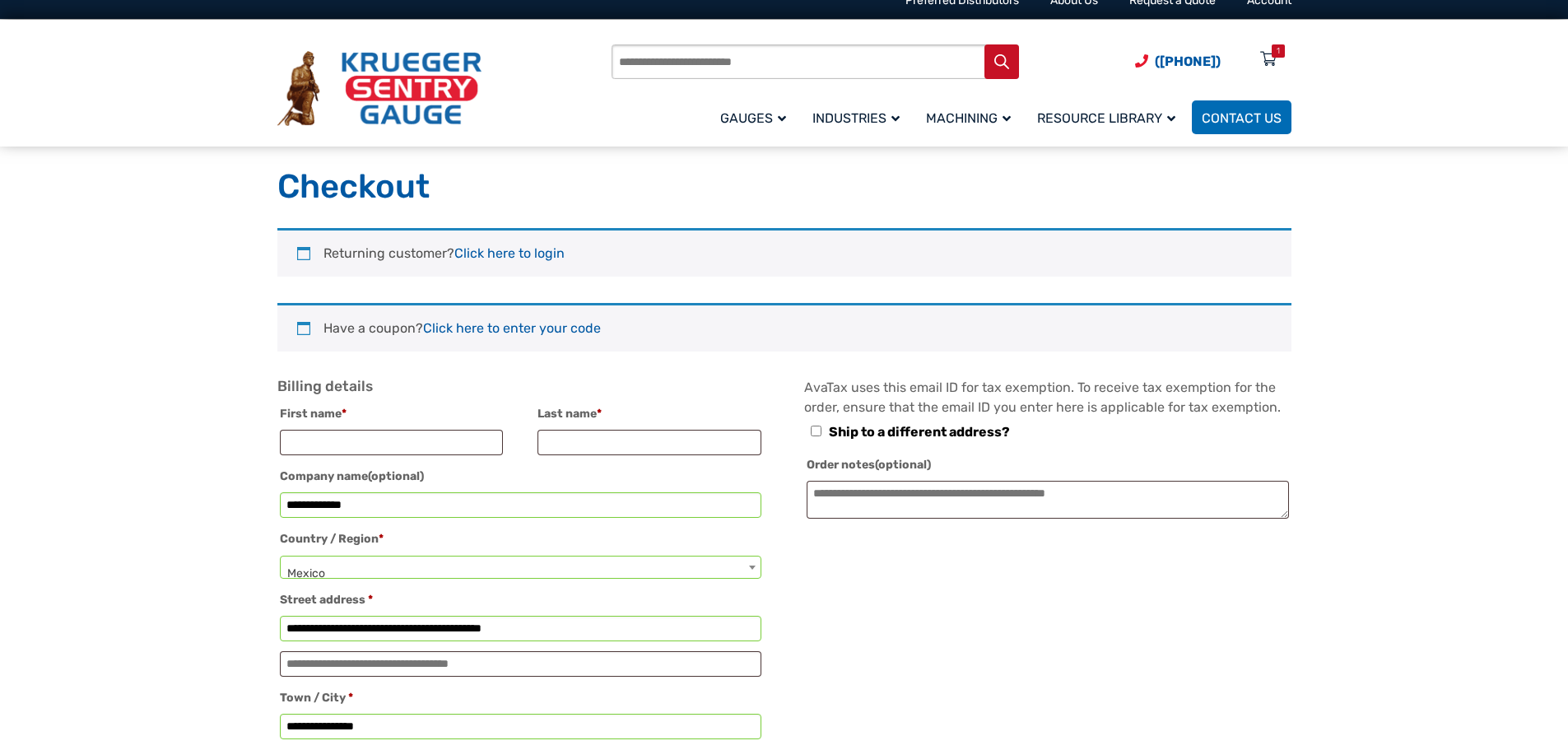 scroll, scrollTop: 0, scrollLeft: 0, axis: both 